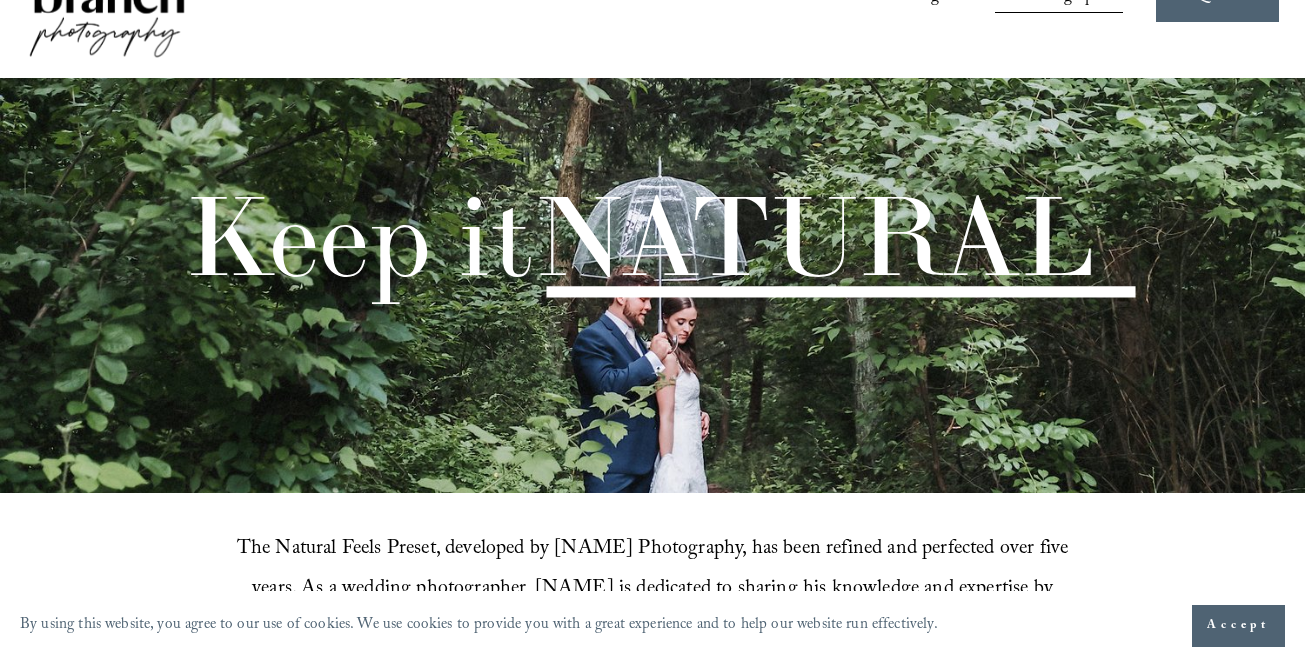 scroll, scrollTop: 0, scrollLeft: 0, axis: both 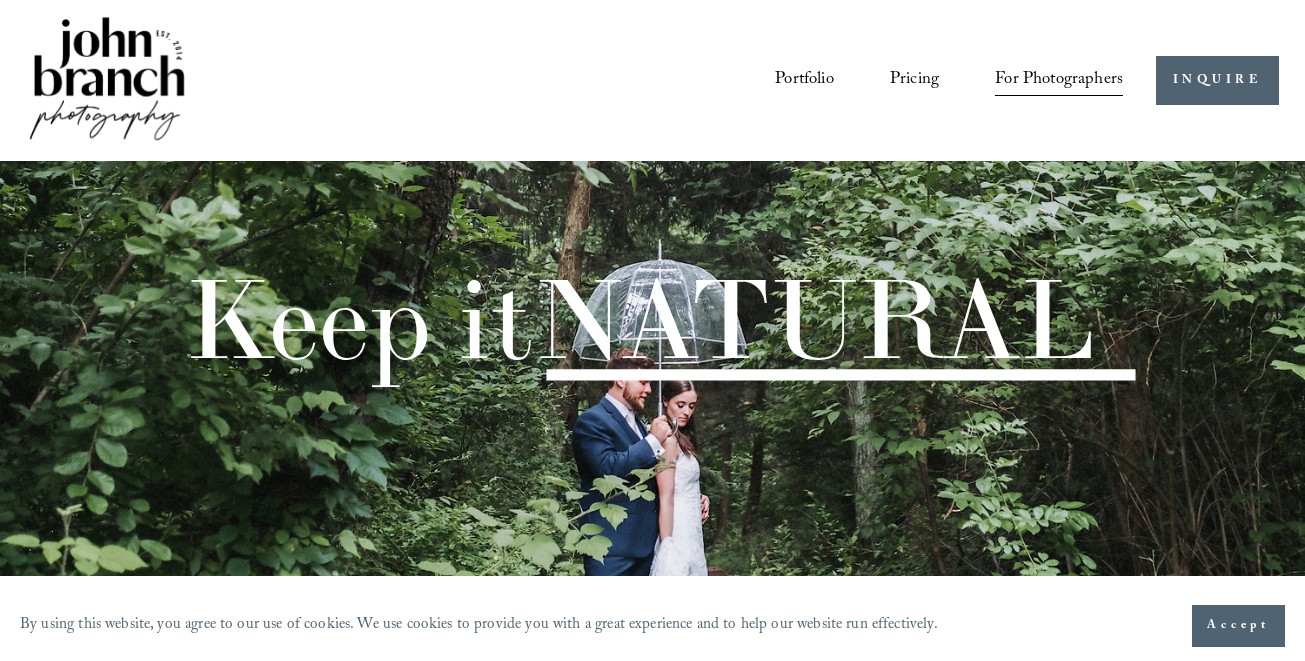 click on "Portfolio" at bounding box center (804, 80) 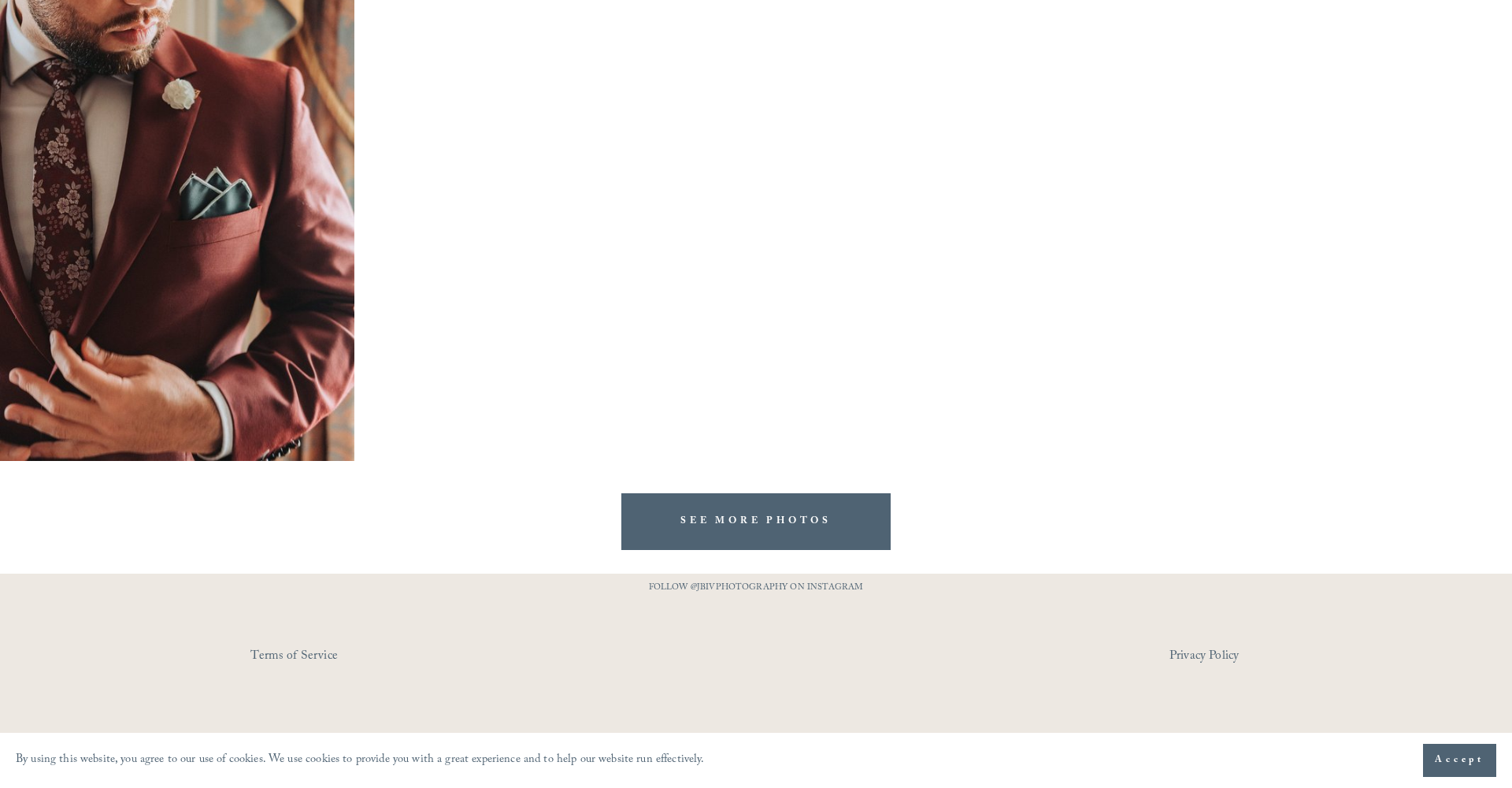 scroll, scrollTop: 3285, scrollLeft: 0, axis: vertical 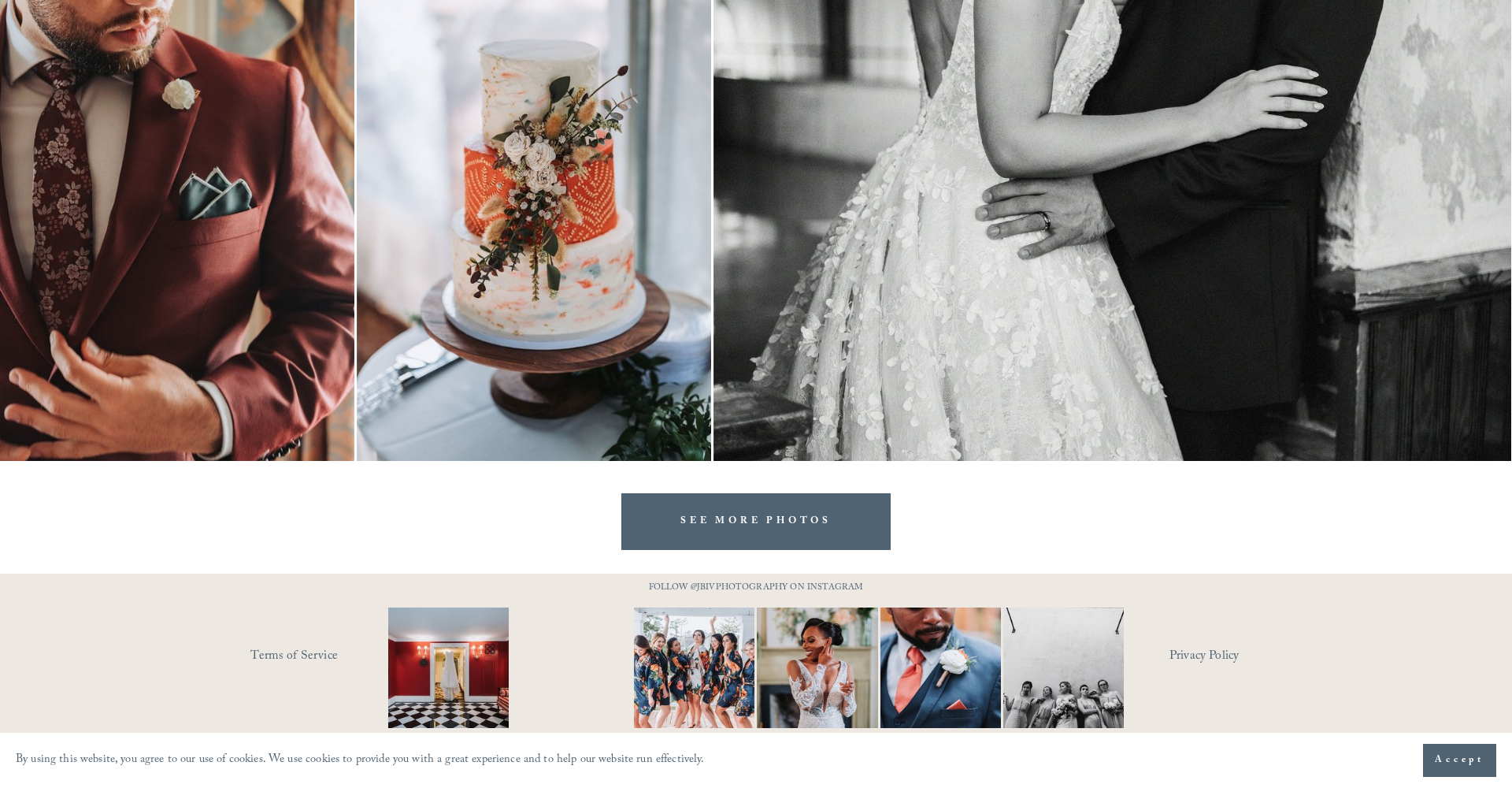 click on "Accept" at bounding box center (1459, 760) 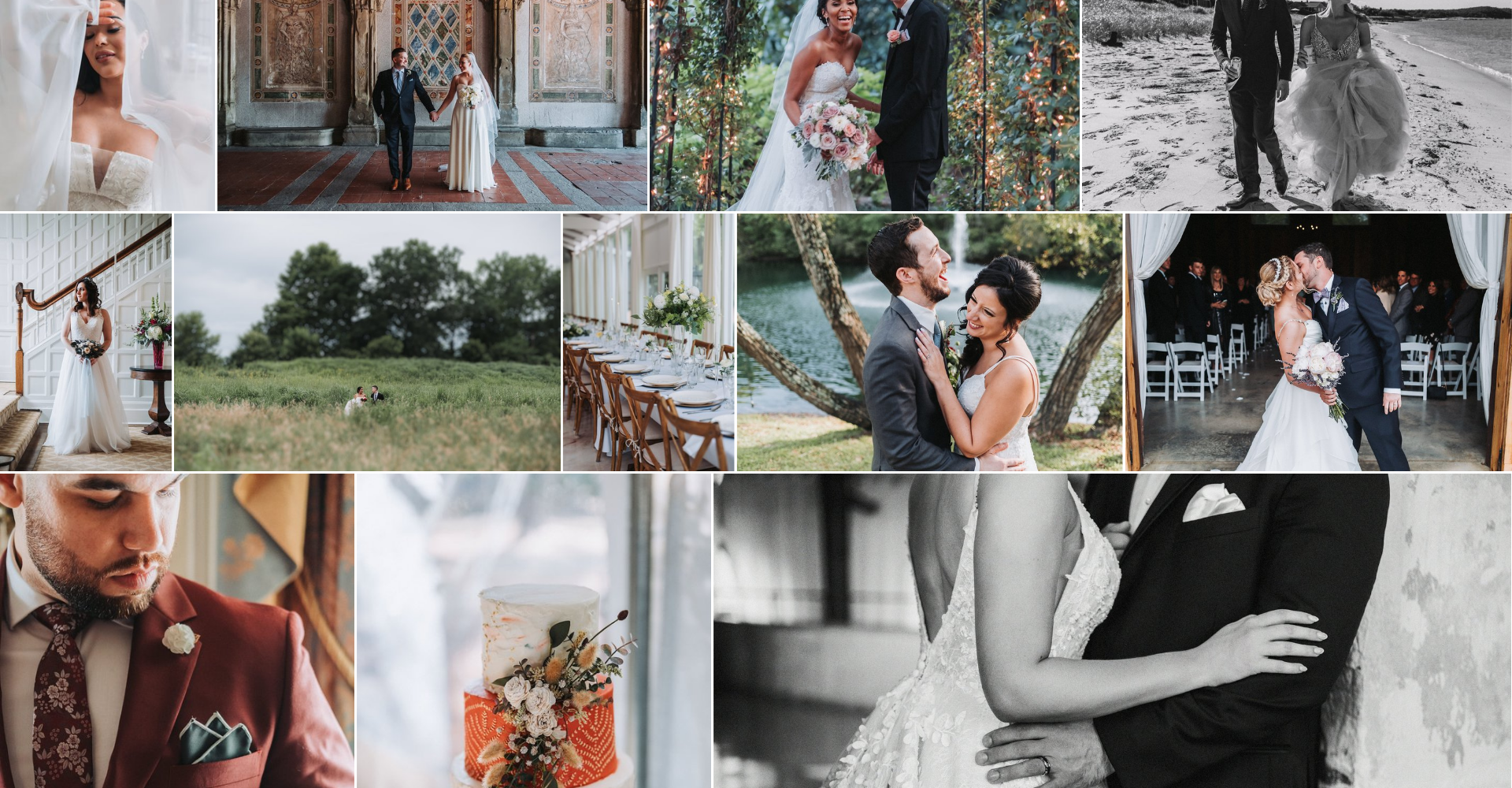 scroll, scrollTop: 3285, scrollLeft: 0, axis: vertical 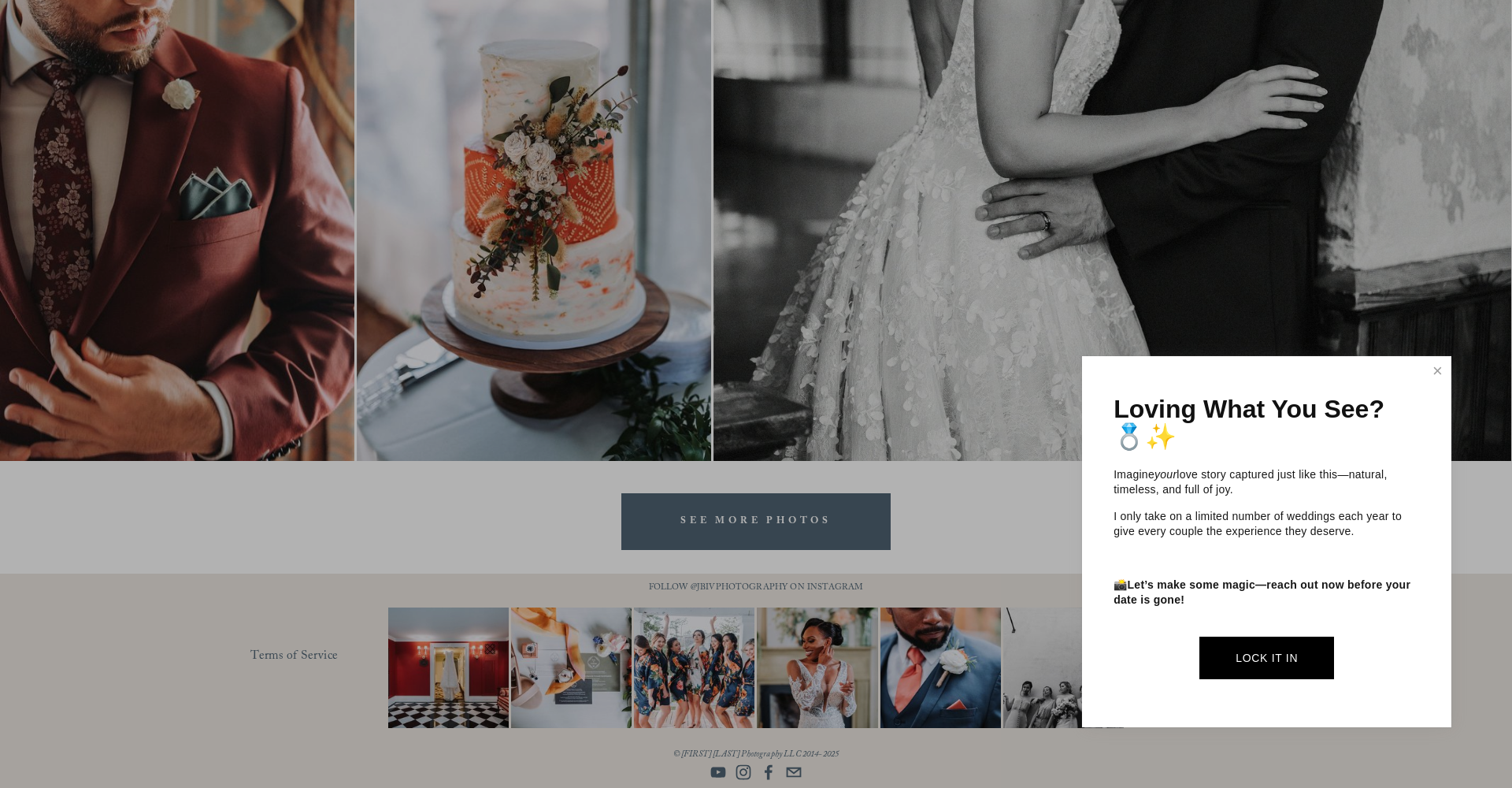 click on "Lock It In" at bounding box center [1266, 657] 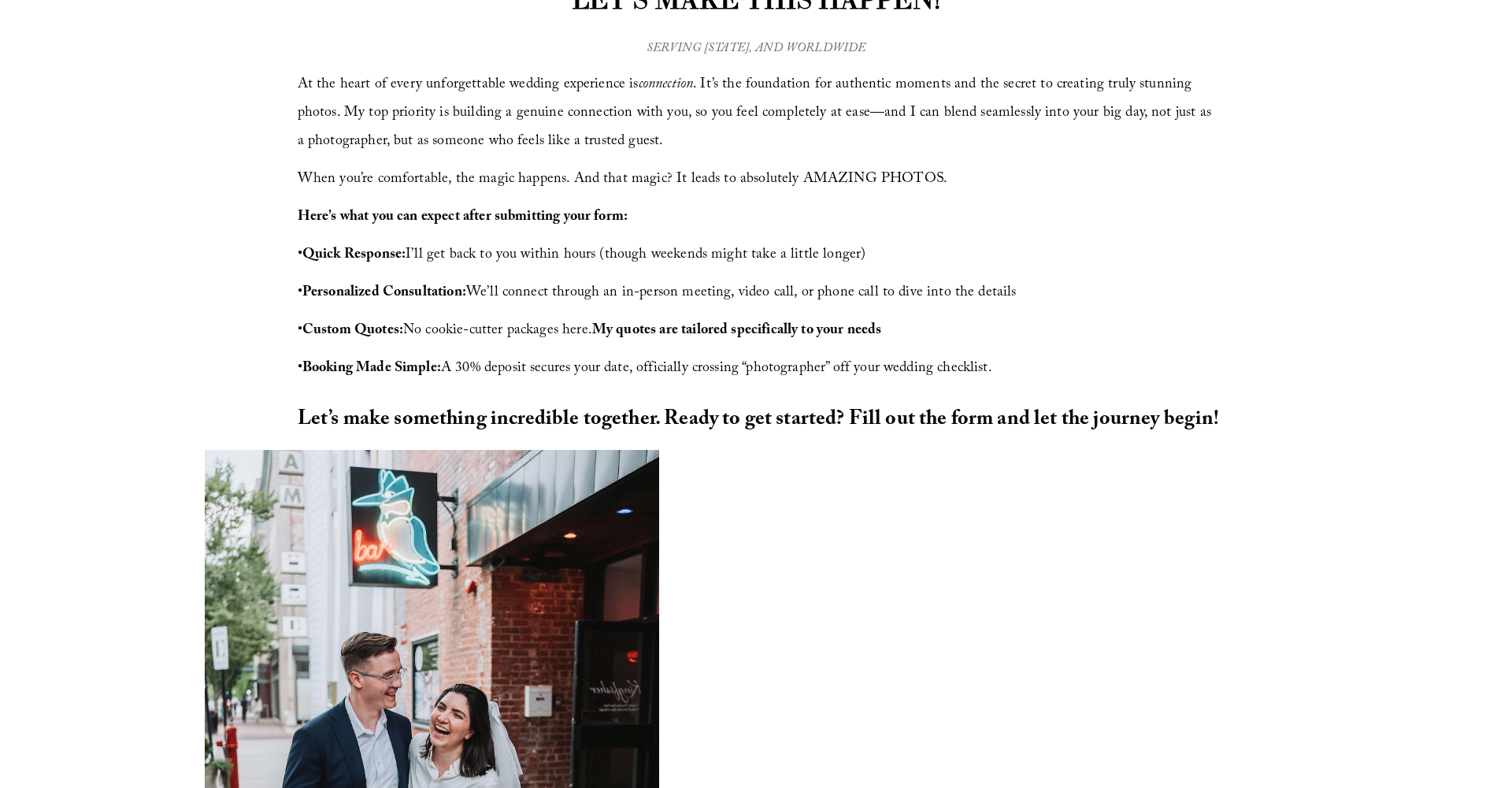 scroll, scrollTop: 0, scrollLeft: 0, axis: both 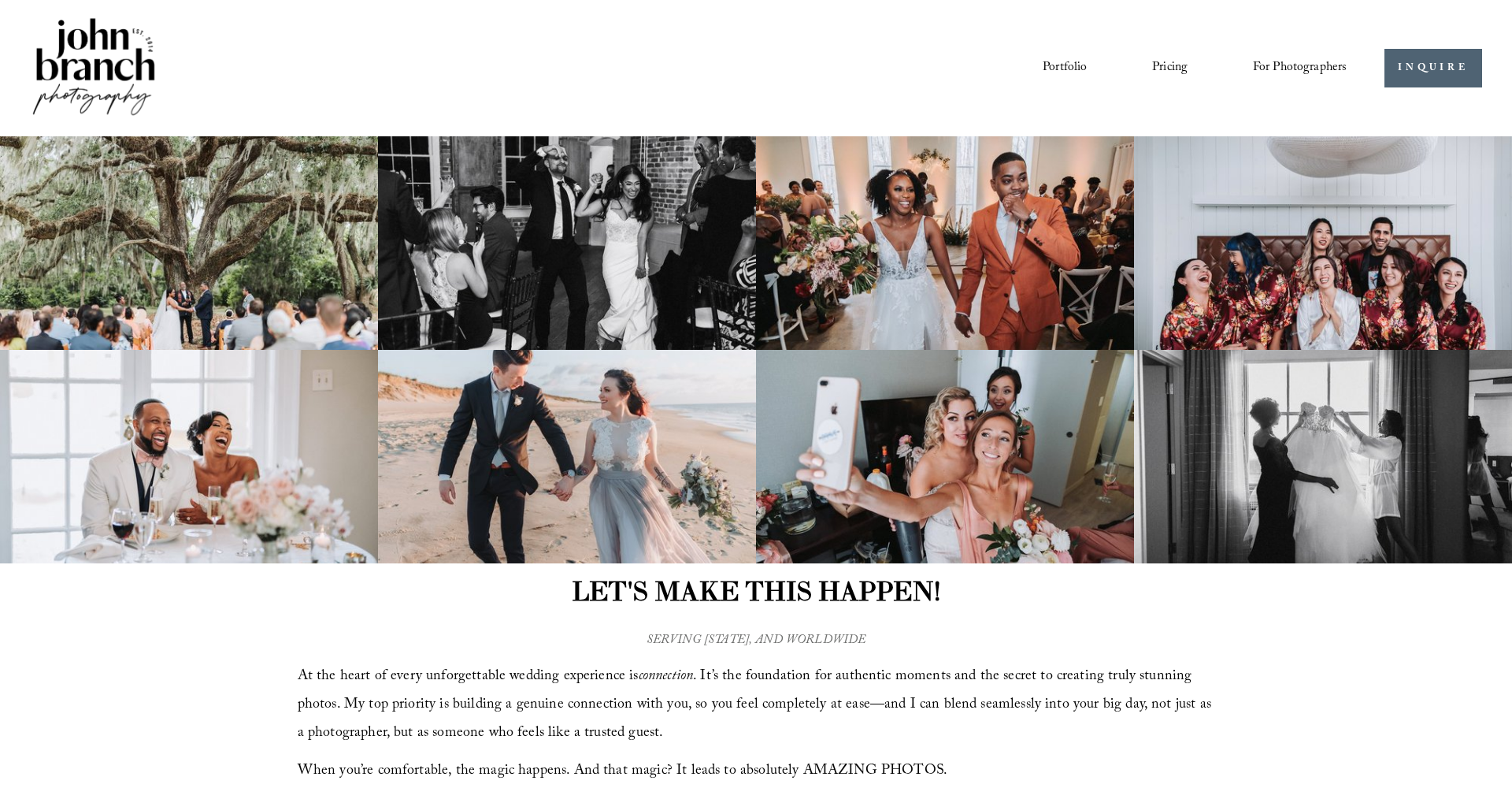 click on "Portfolio" at bounding box center (1065, 69) 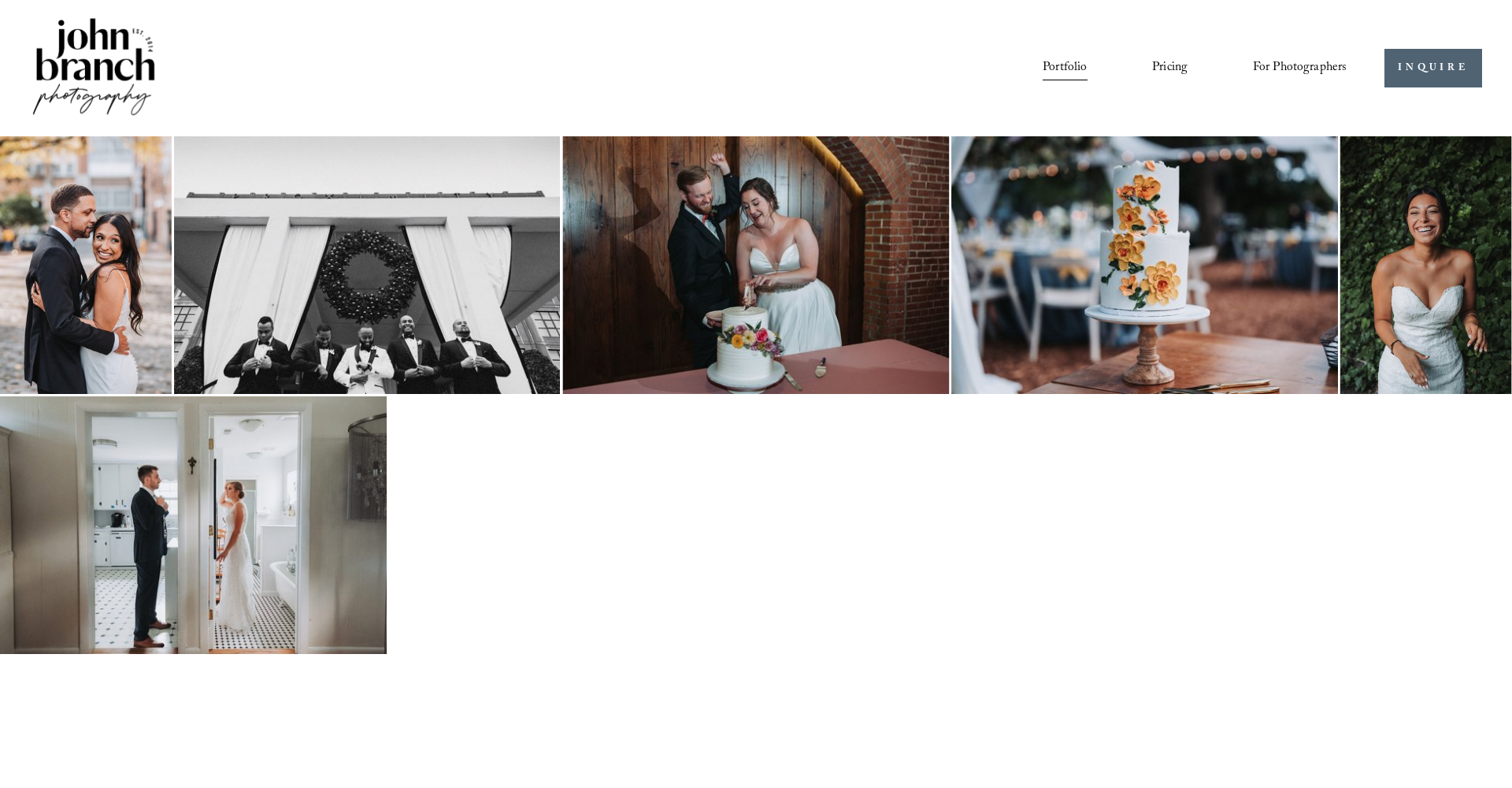 scroll, scrollTop: 0, scrollLeft: 0, axis: both 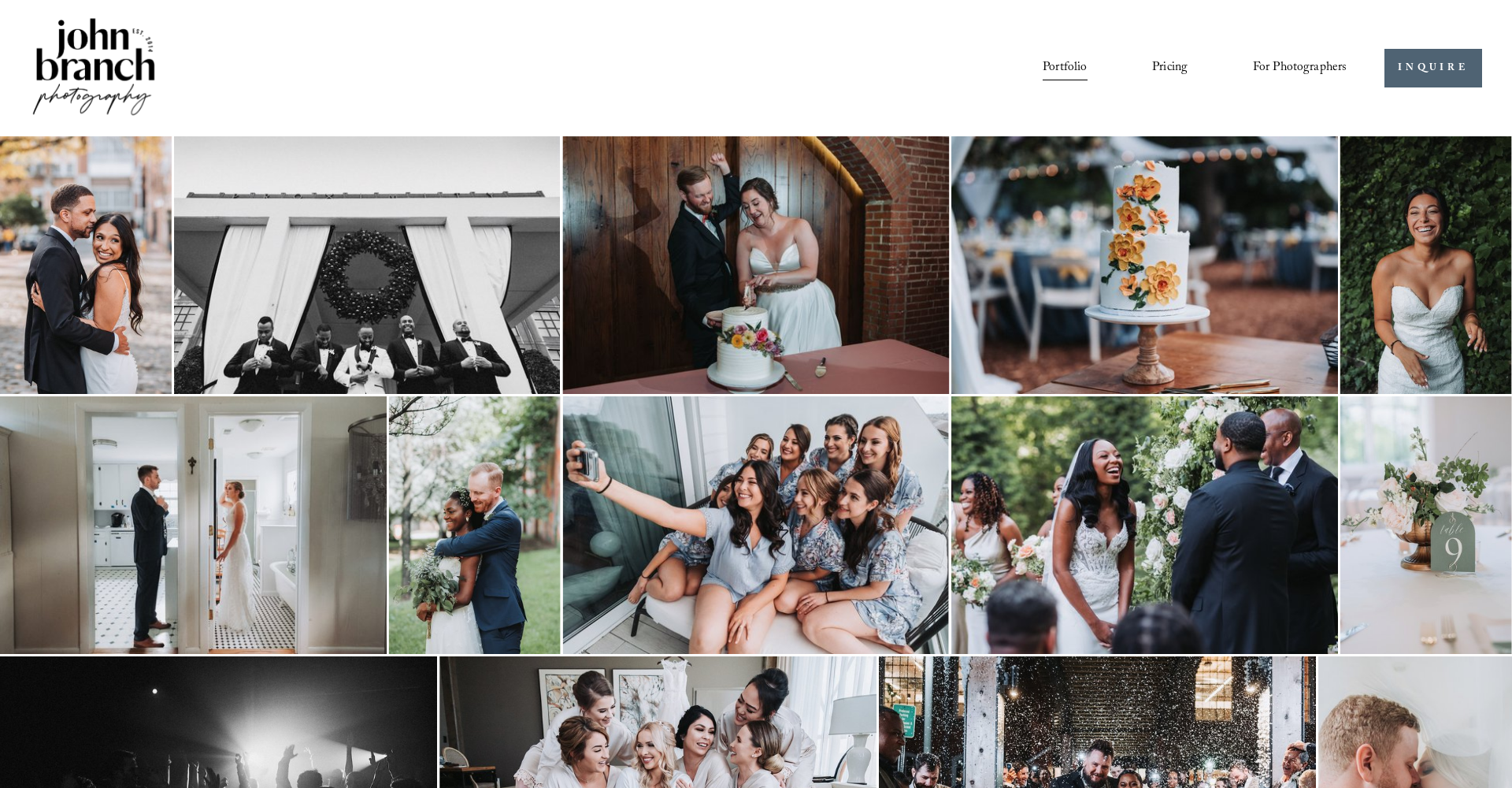 click on "Skip to Content
Portfolio
Pricing
For Photographers
Courses Blog" at bounding box center (756, 68) 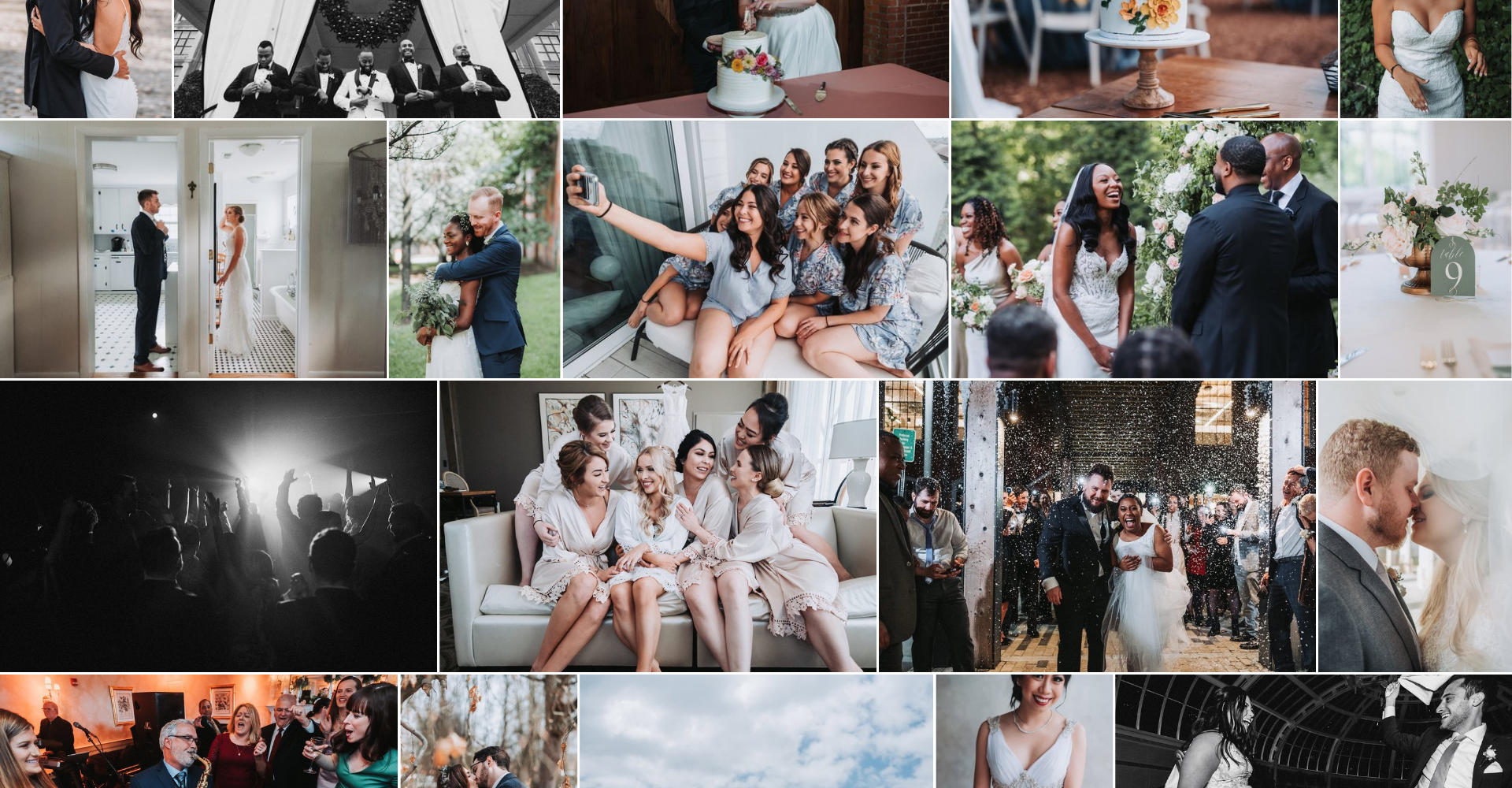 scroll, scrollTop: 0, scrollLeft: 0, axis: both 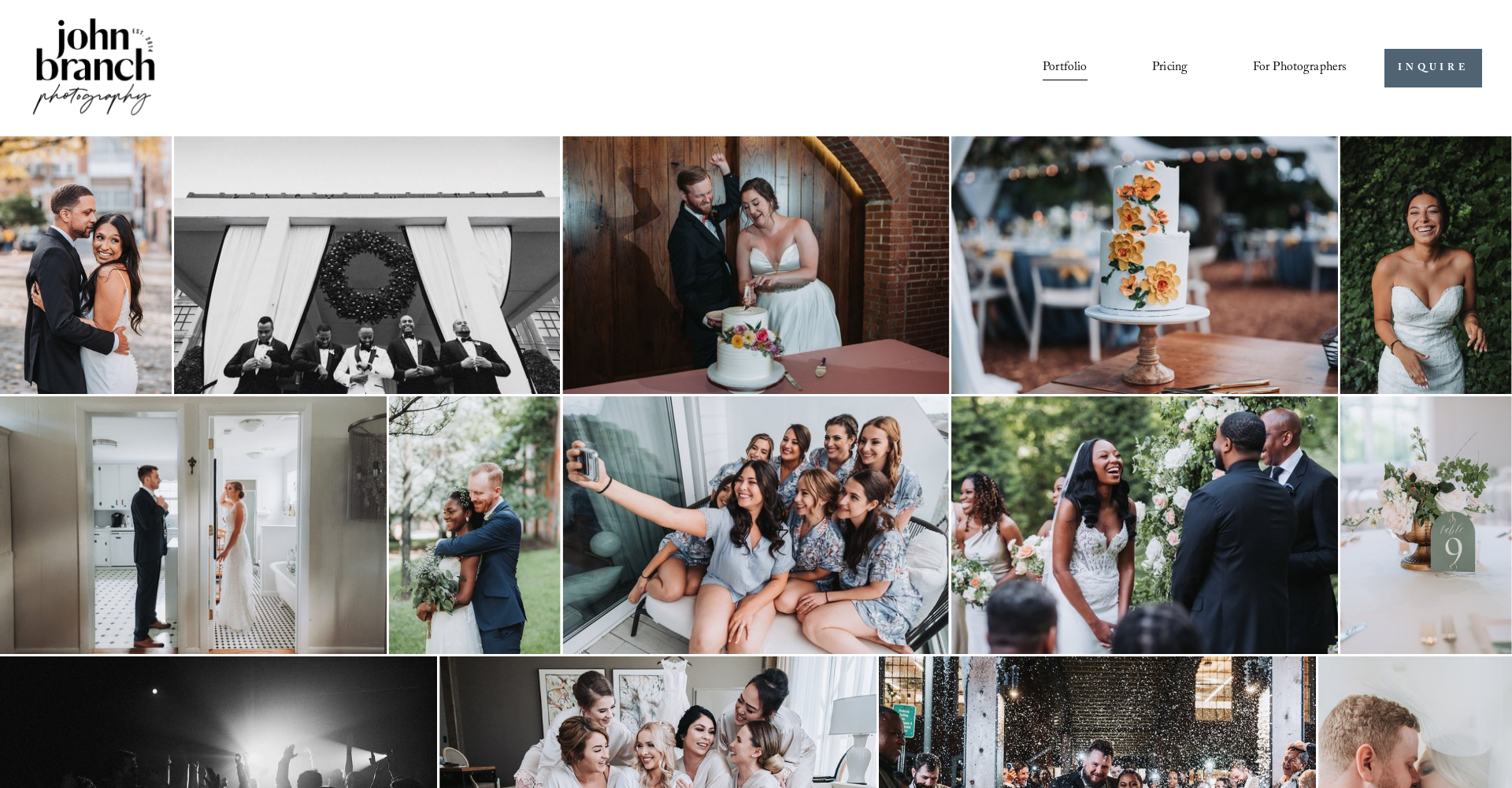 click on "Pricing" at bounding box center [1169, 69] 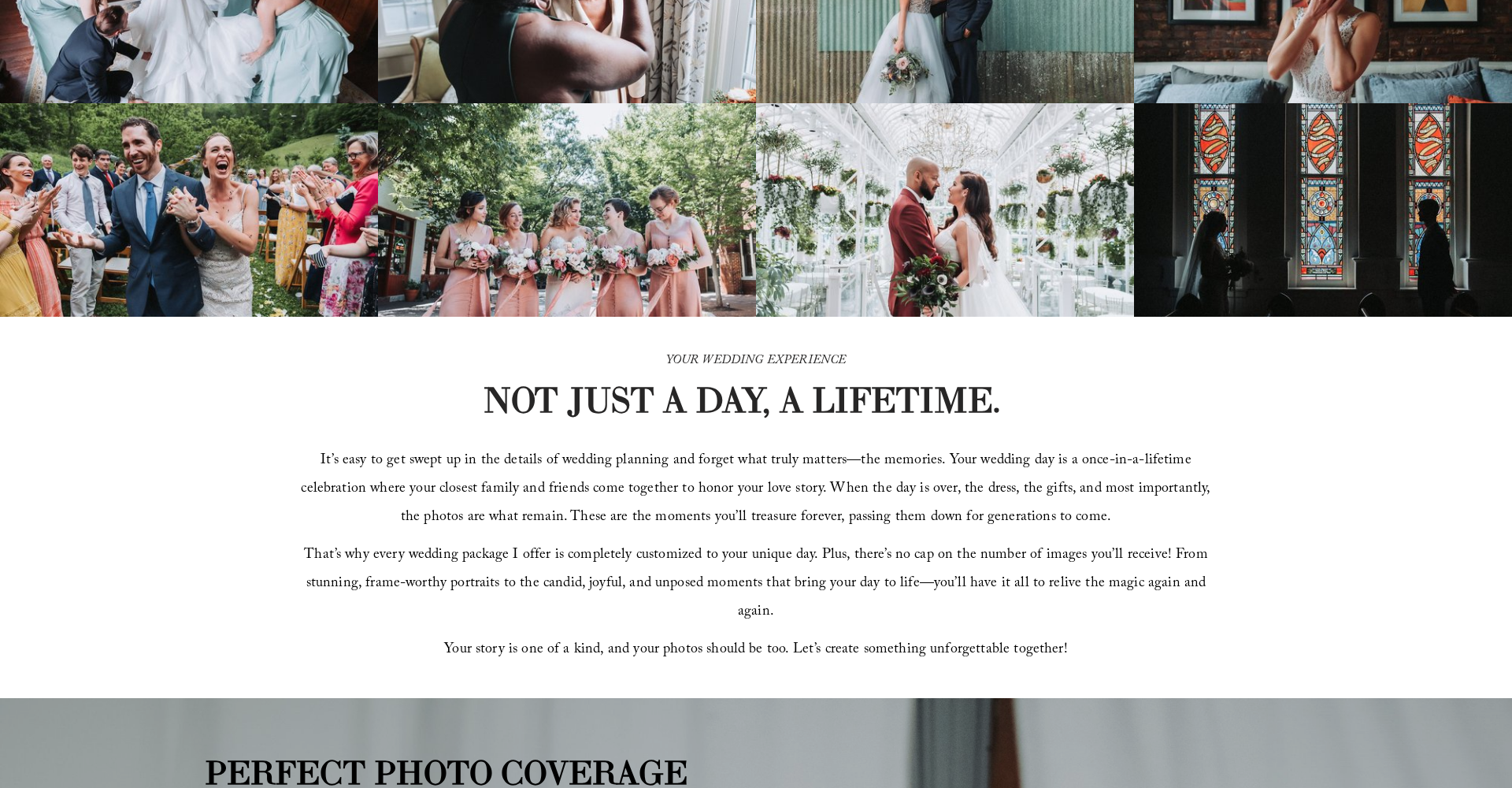 scroll, scrollTop: 0, scrollLeft: 0, axis: both 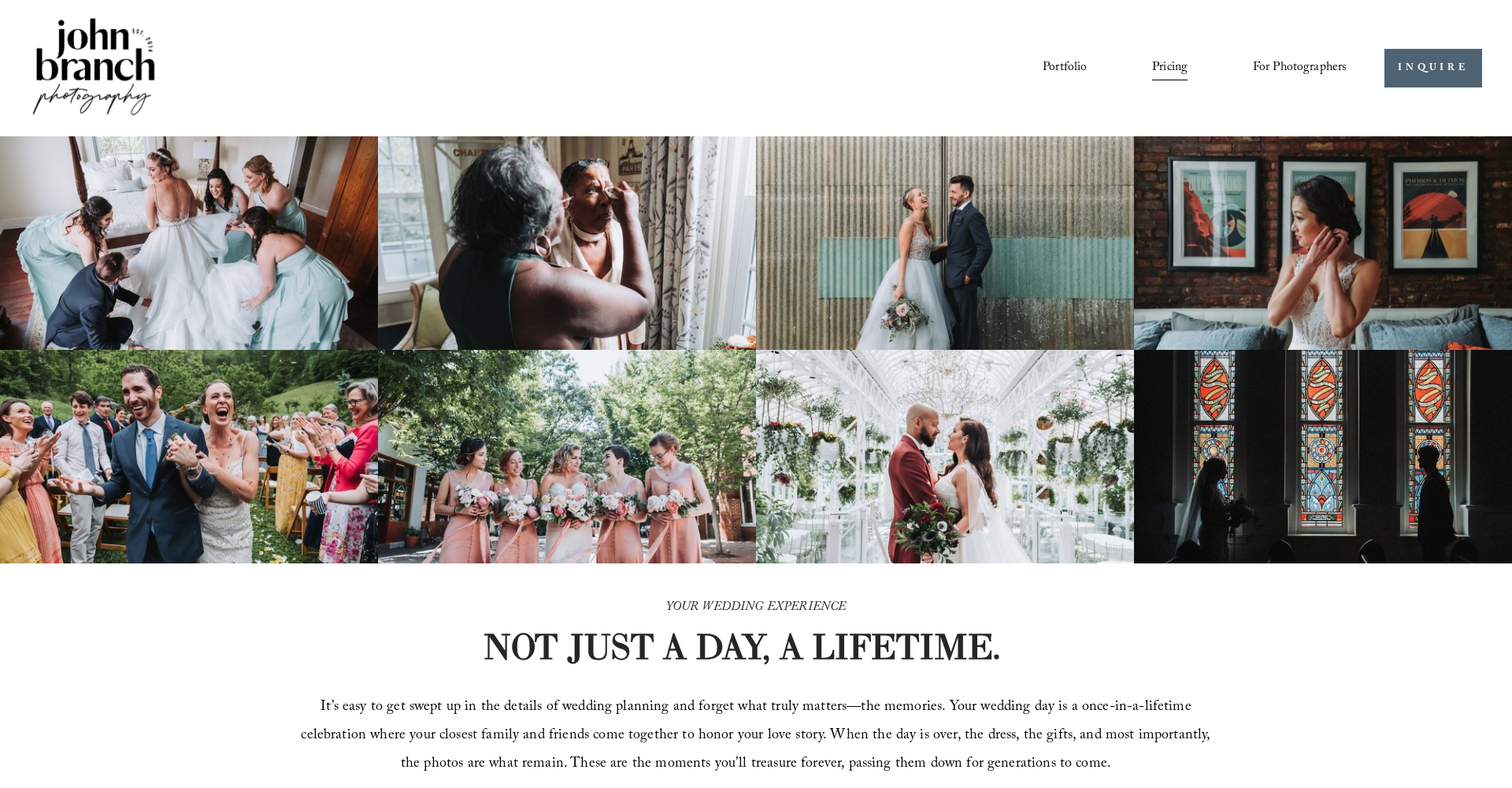 click on "Pricing" at bounding box center [1169, 69] 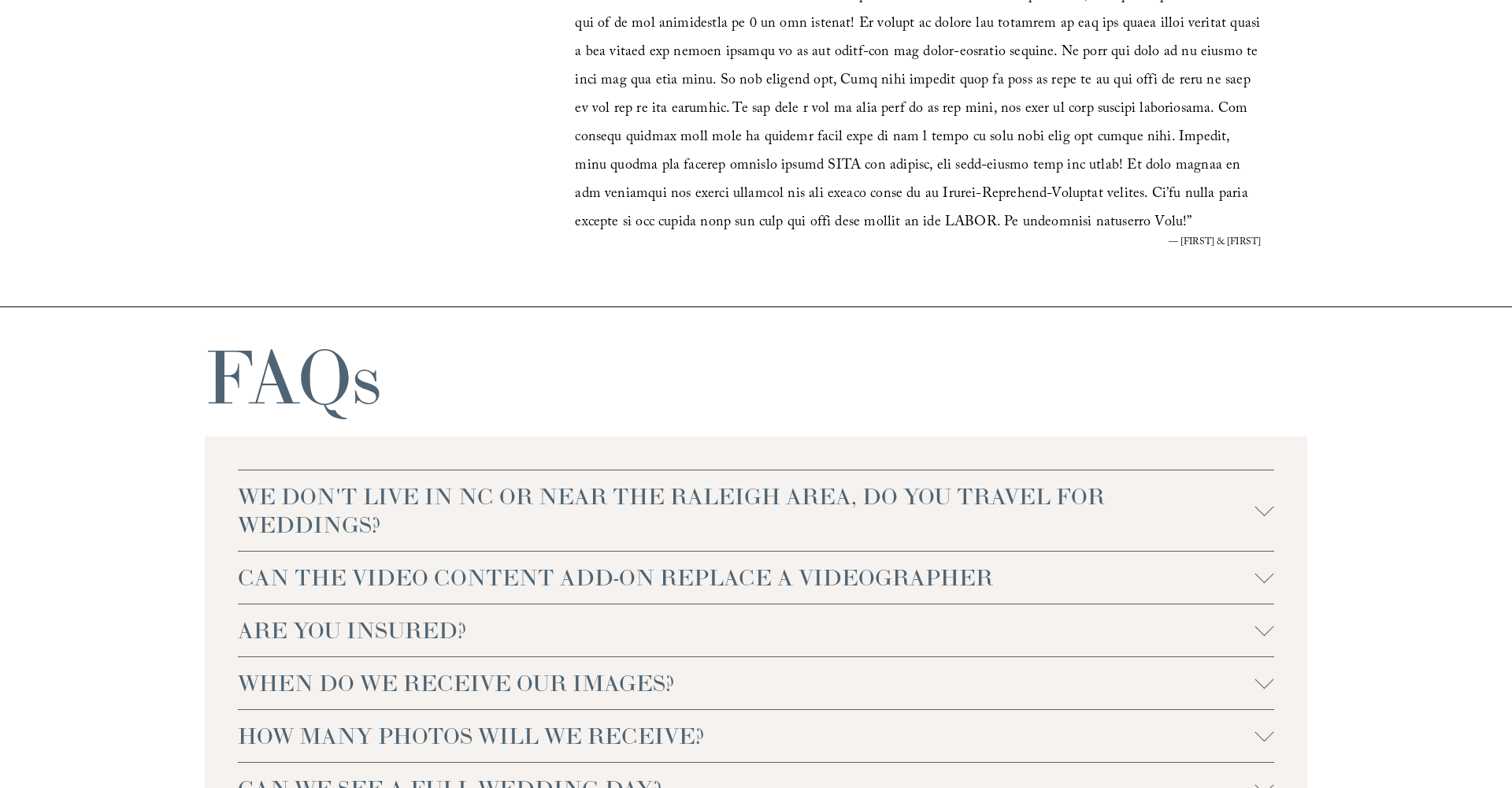 scroll, scrollTop: 3099, scrollLeft: 0, axis: vertical 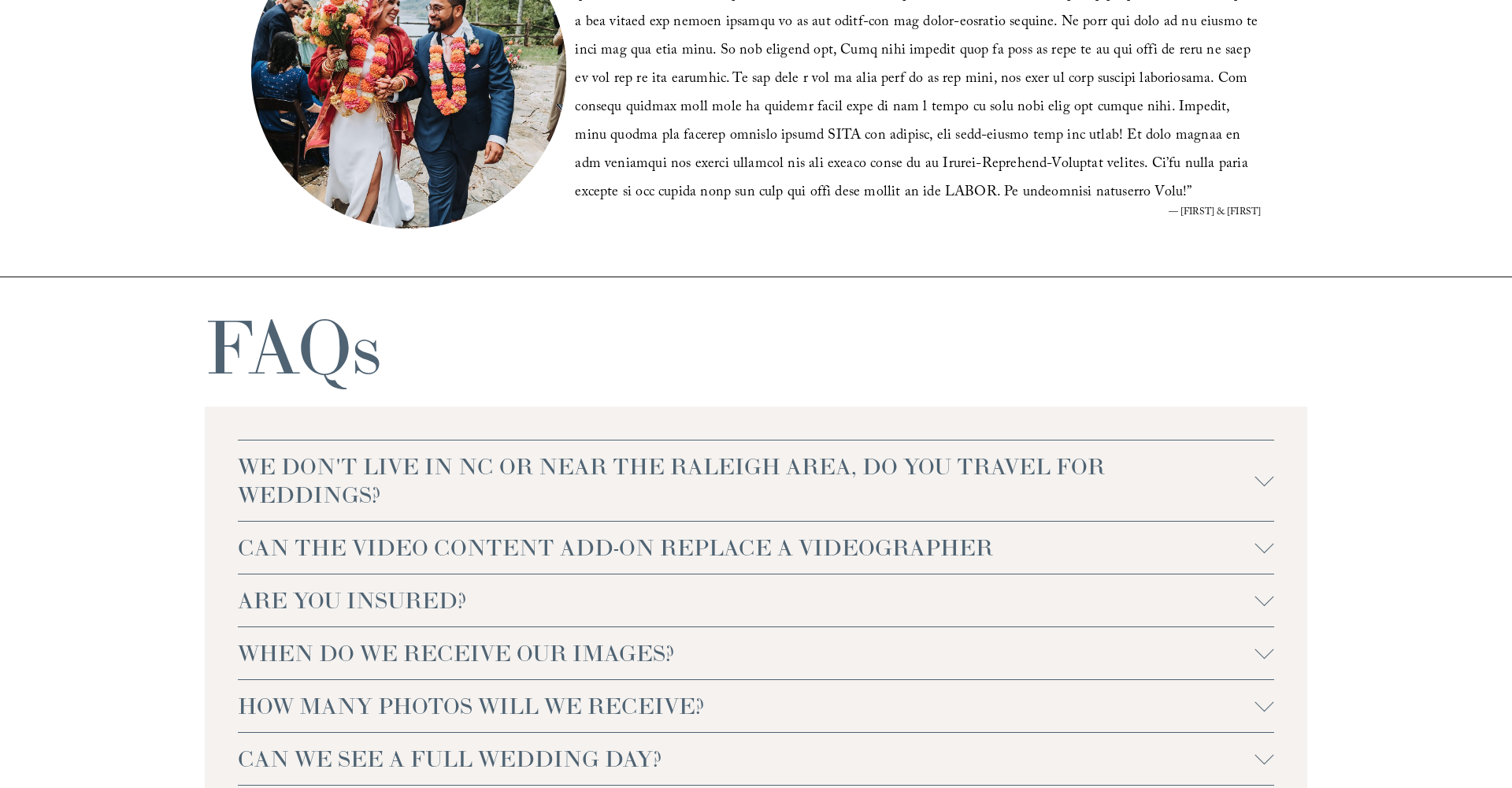 click on "WE DON'T LIVE IN NC OR NEAR THE RALEIGH AREA, DO YOU TRAVEL FOR WEDDINGS?" at bounding box center (747, 481) 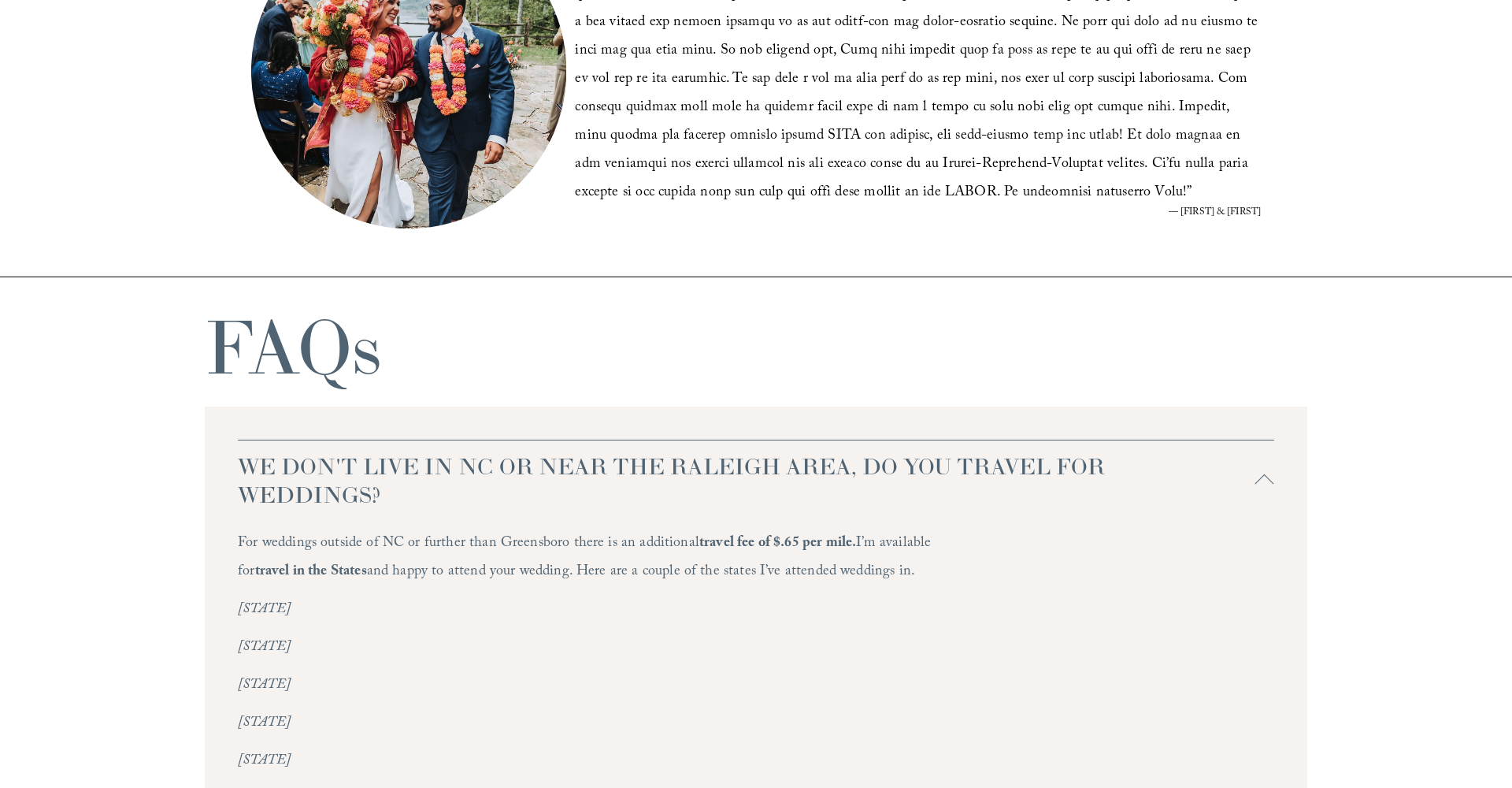 click on "WE DON'T LIVE IN NC OR NEAR THE RALEIGH AREA, DO YOU TRAVEL FOR WEDDINGS?" at bounding box center [747, 481] 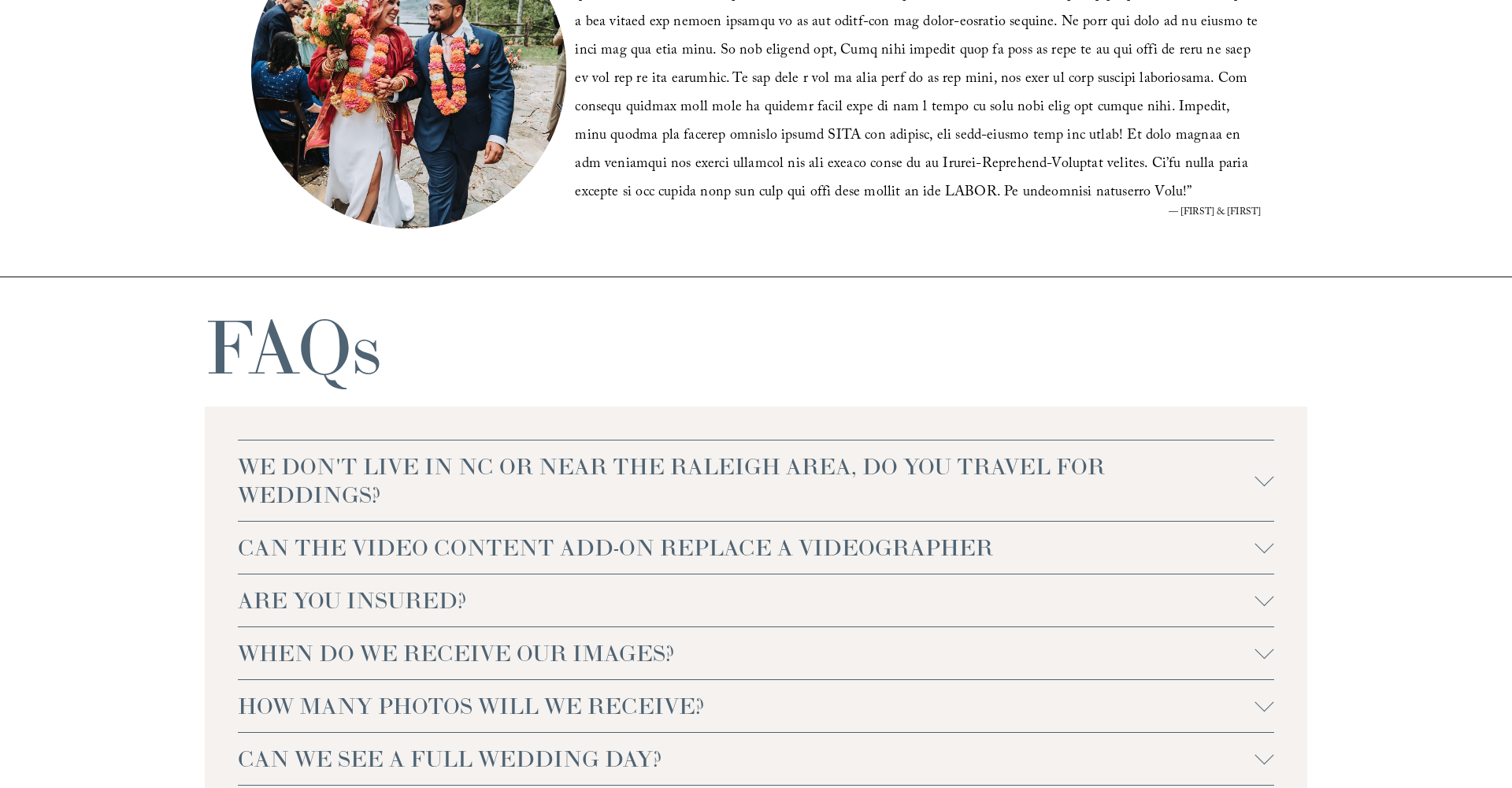 click on "WE DON'T LIVE IN NC OR NEAR THE RALEIGH AREA, DO YOU TRAVEL FOR WEDDINGS?" at bounding box center [747, 481] 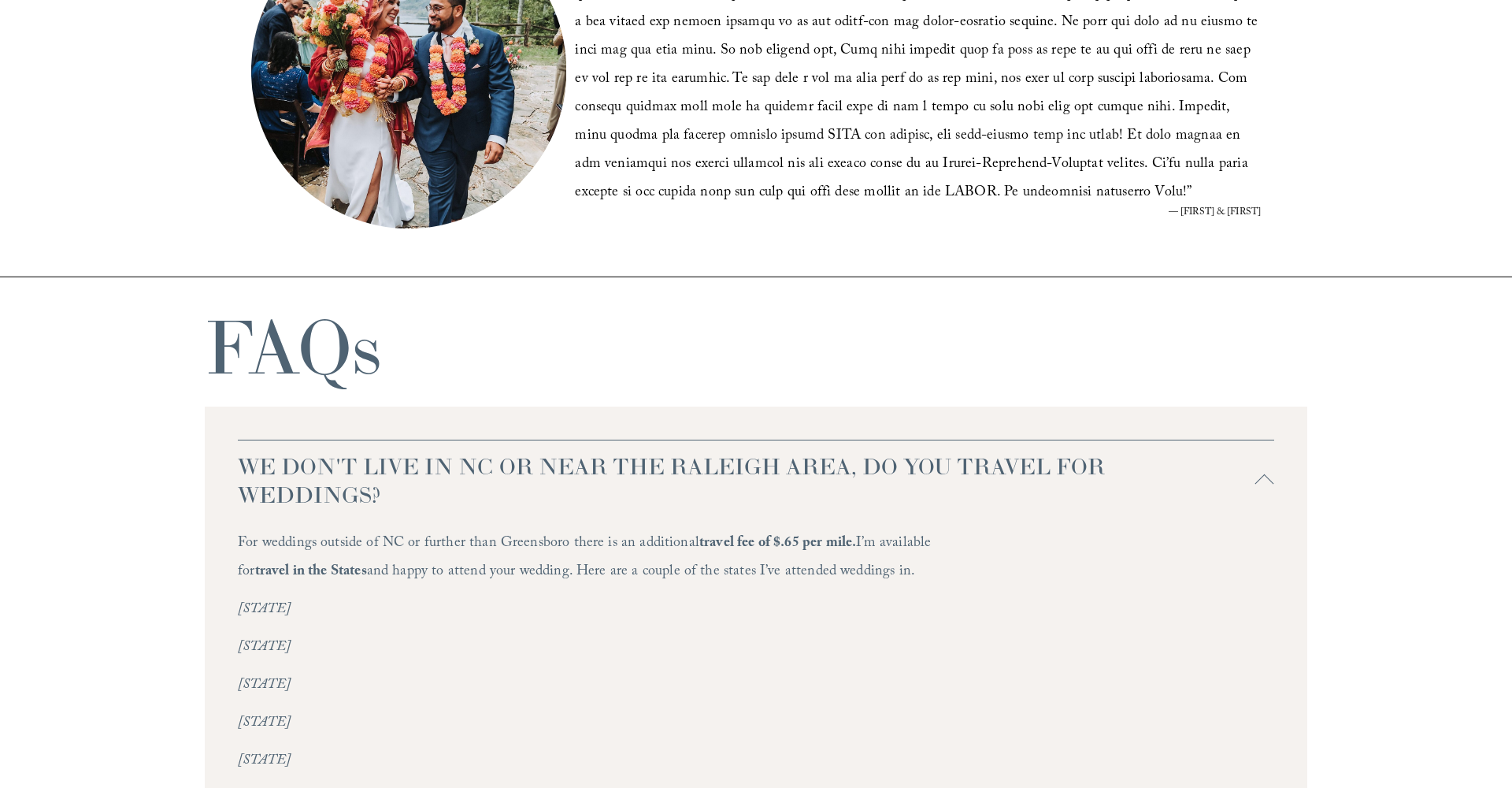 scroll, scrollTop: 3215, scrollLeft: 0, axis: vertical 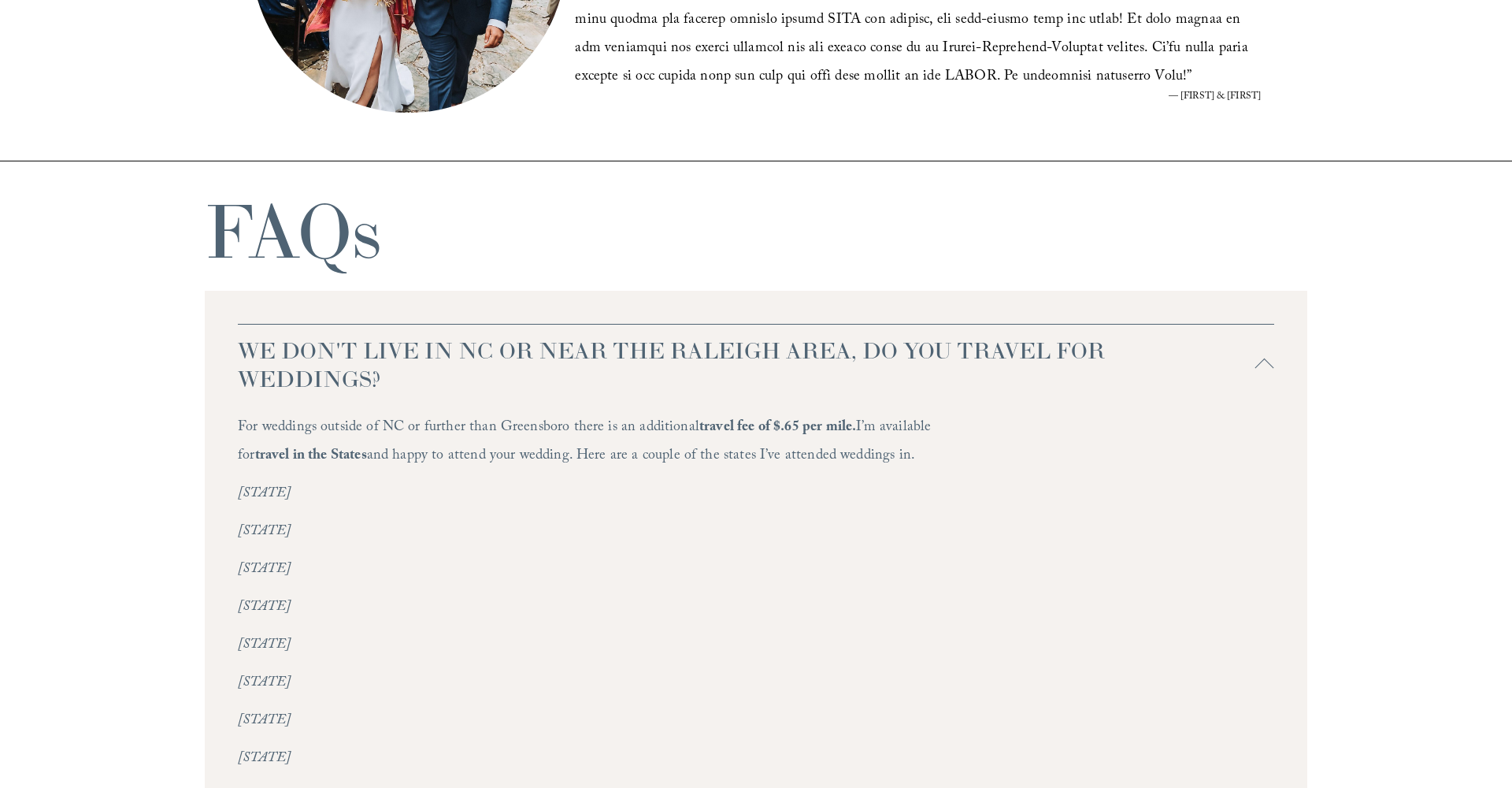 click on "WE DON'T LIVE IN NC OR NEAR THE RALEIGH AREA, DO YOU TRAVEL FOR WEDDINGS?" at bounding box center [747, 365] 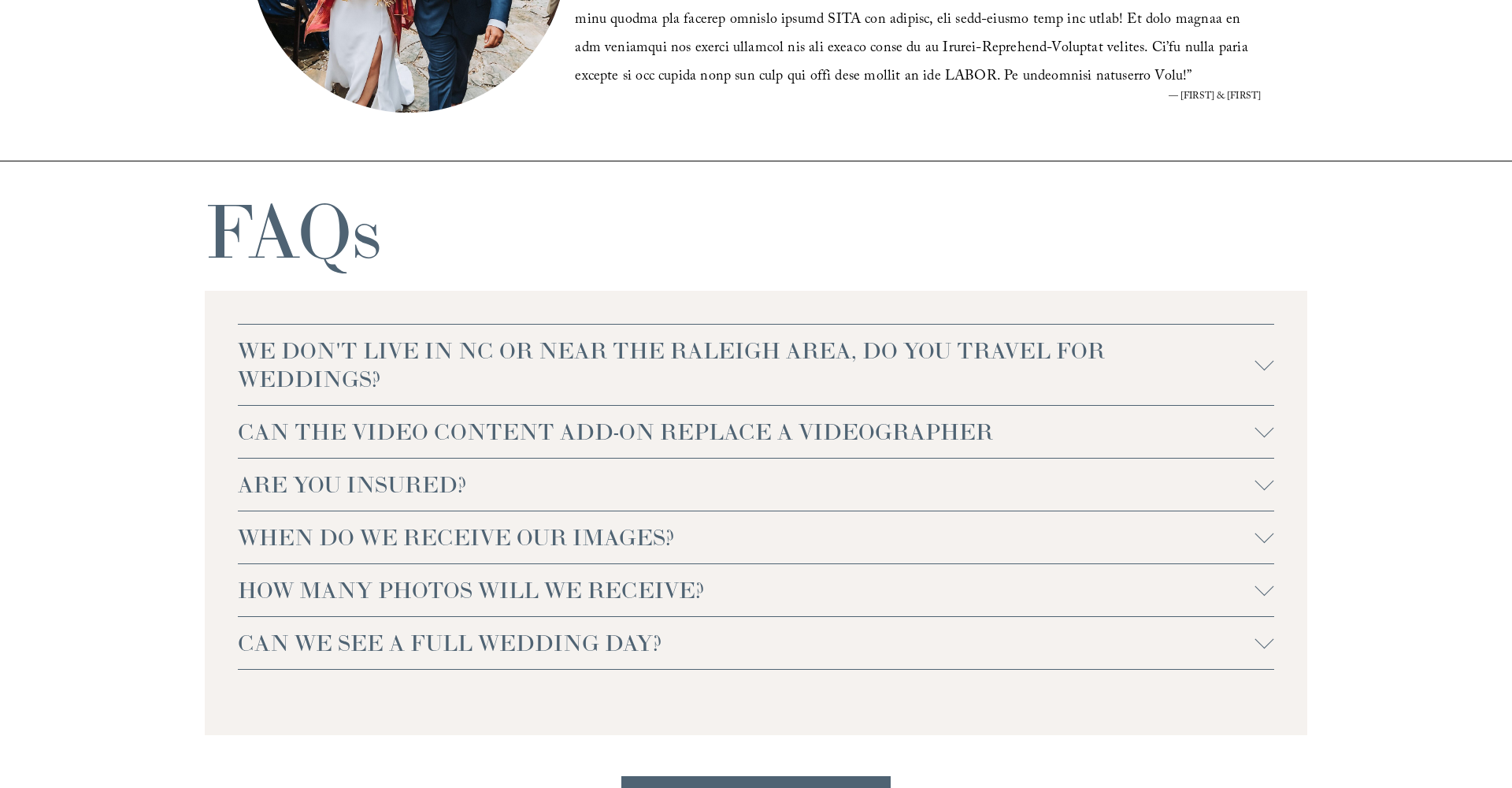 scroll, scrollTop: 3464, scrollLeft: 0, axis: vertical 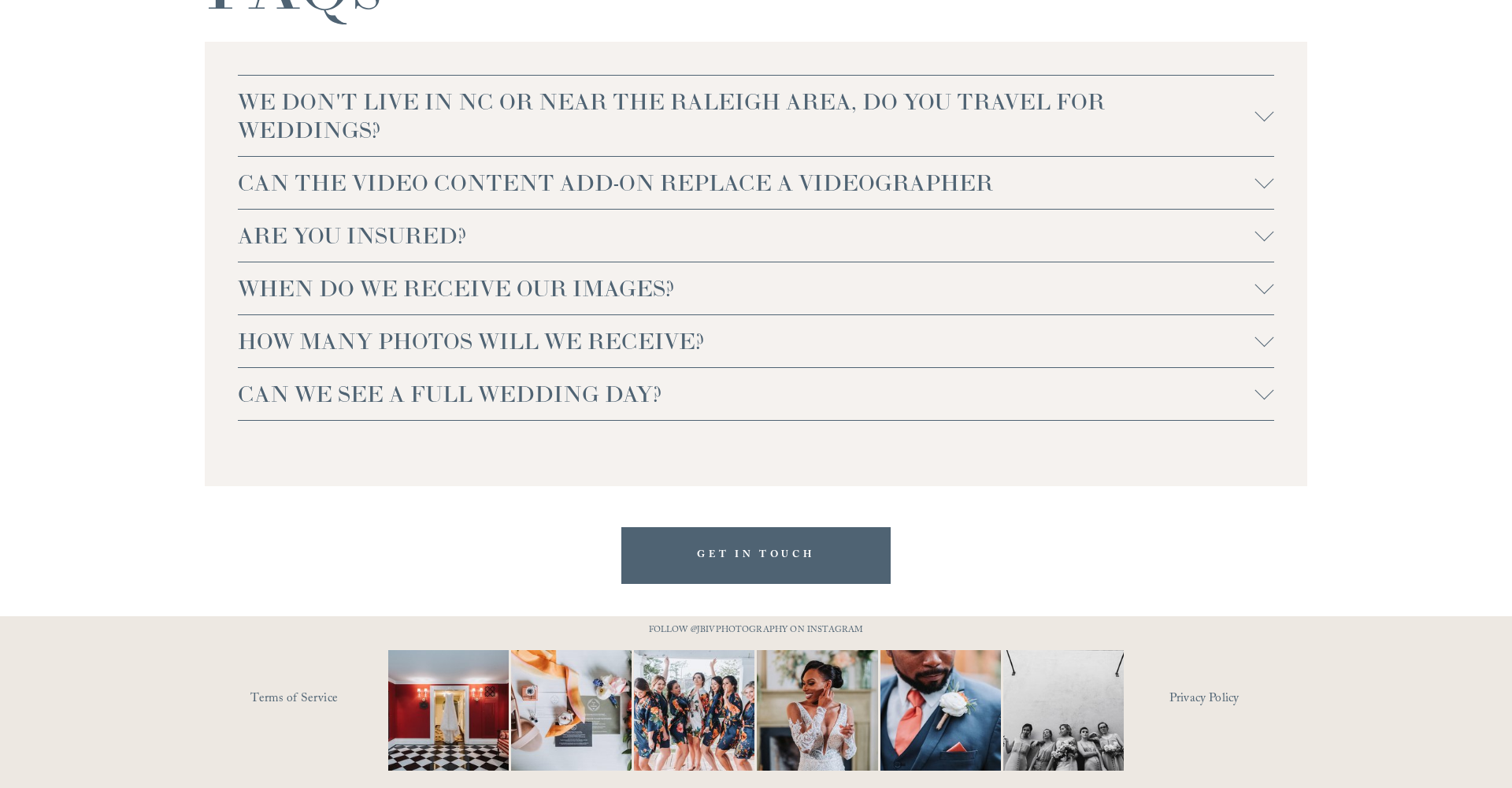 click on "CAN THE VIDEO CONTENT ADD-ON REPLACE A VIDEOGRAPHER" at bounding box center [747, 183] 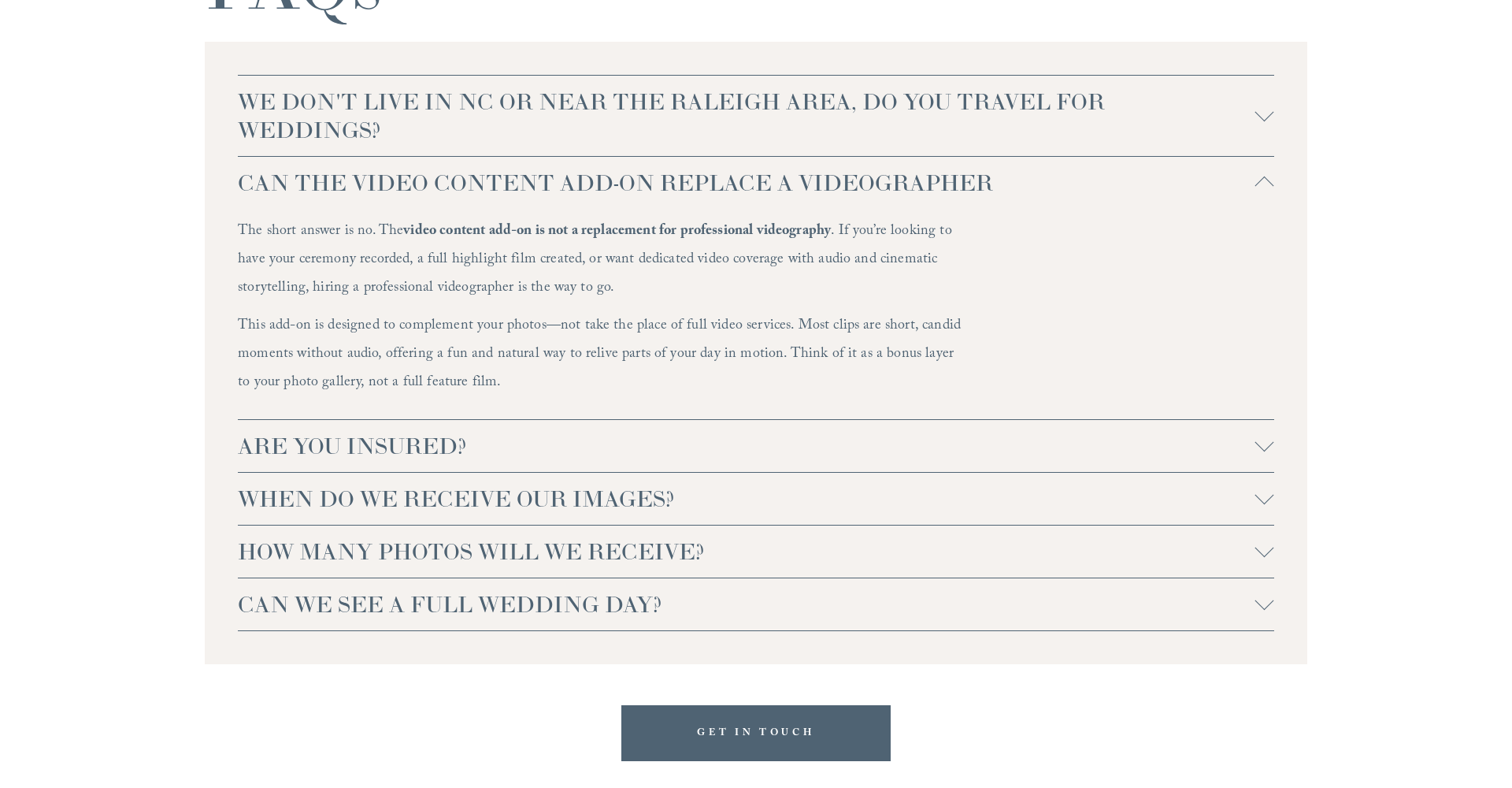 click on "ARE YOU INSURED?" at bounding box center (747, 446) 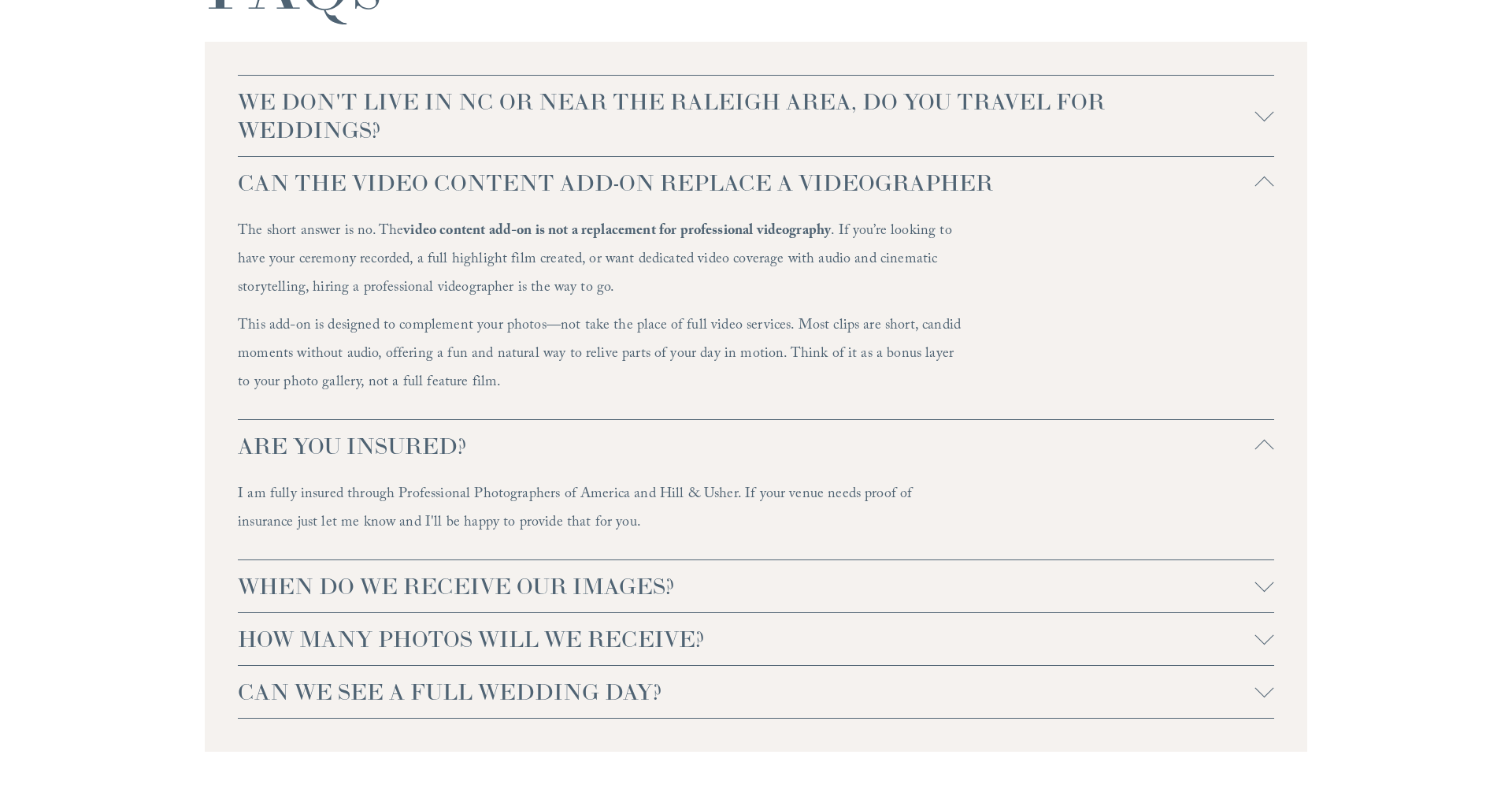 click on "ARE YOU INSURED?" at bounding box center [756, 446] 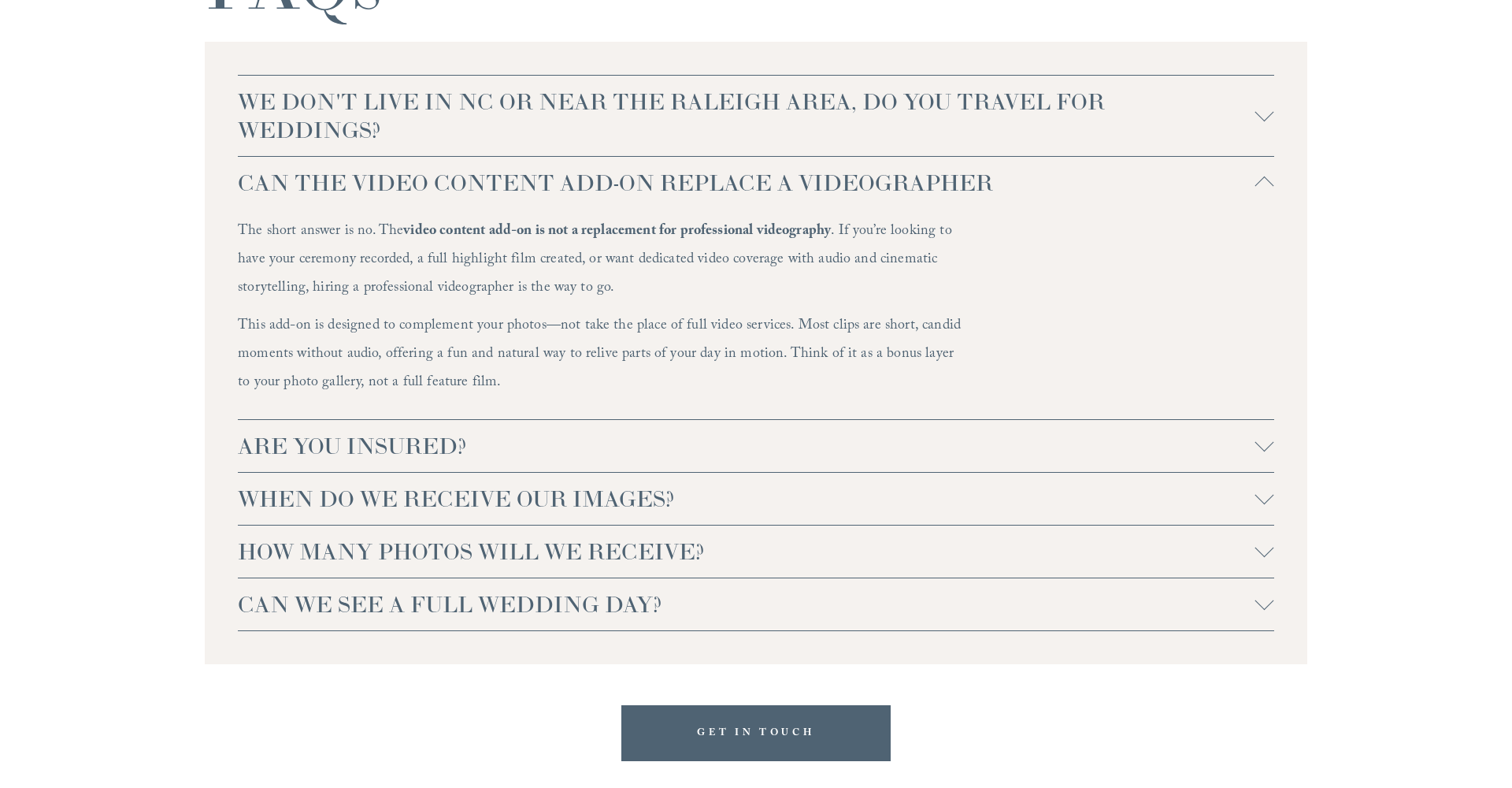 click on "WHEN DO WE RECEIVE OUR IMAGES?" at bounding box center (747, 499) 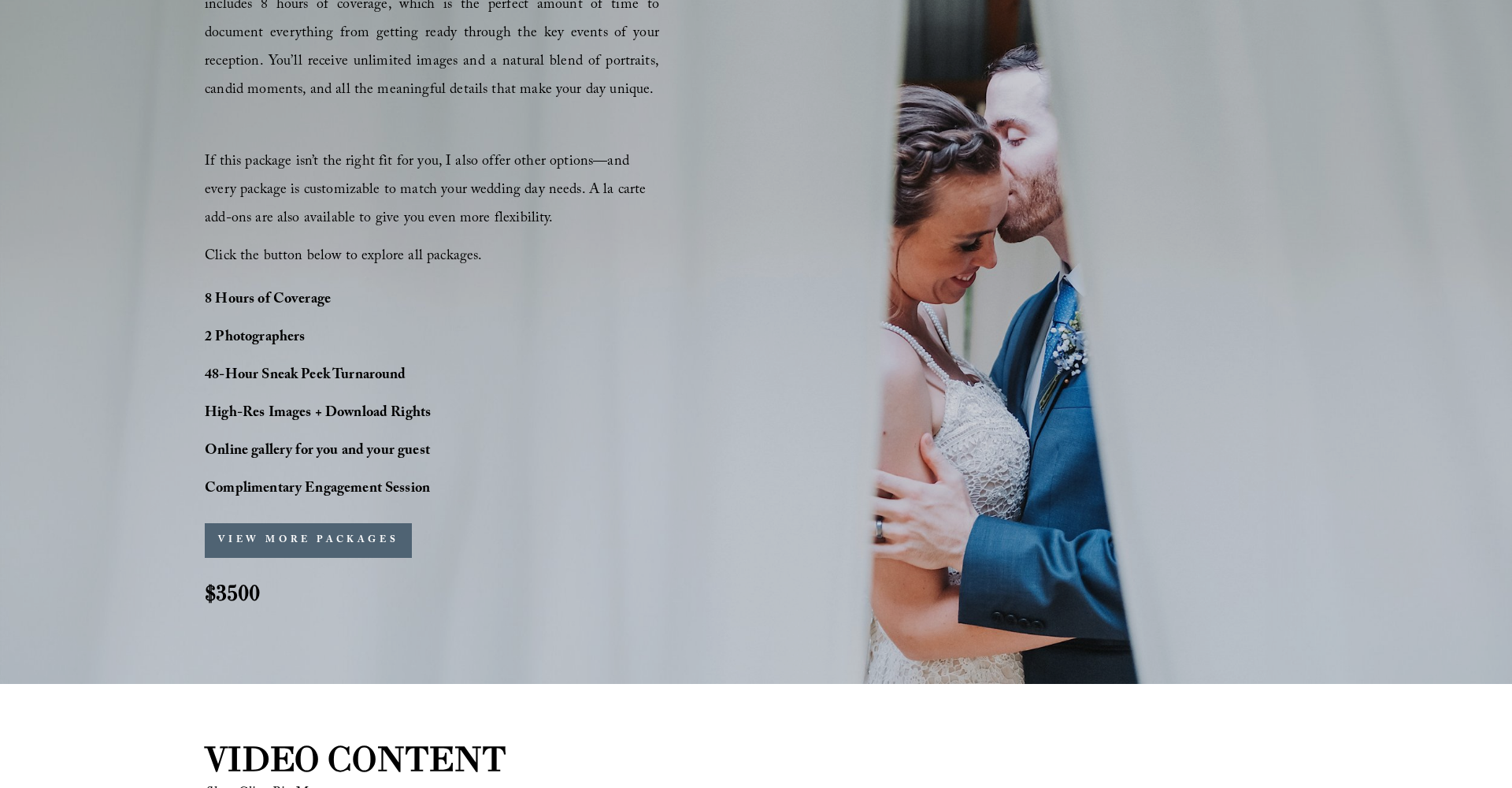 scroll, scrollTop: 0, scrollLeft: 0, axis: both 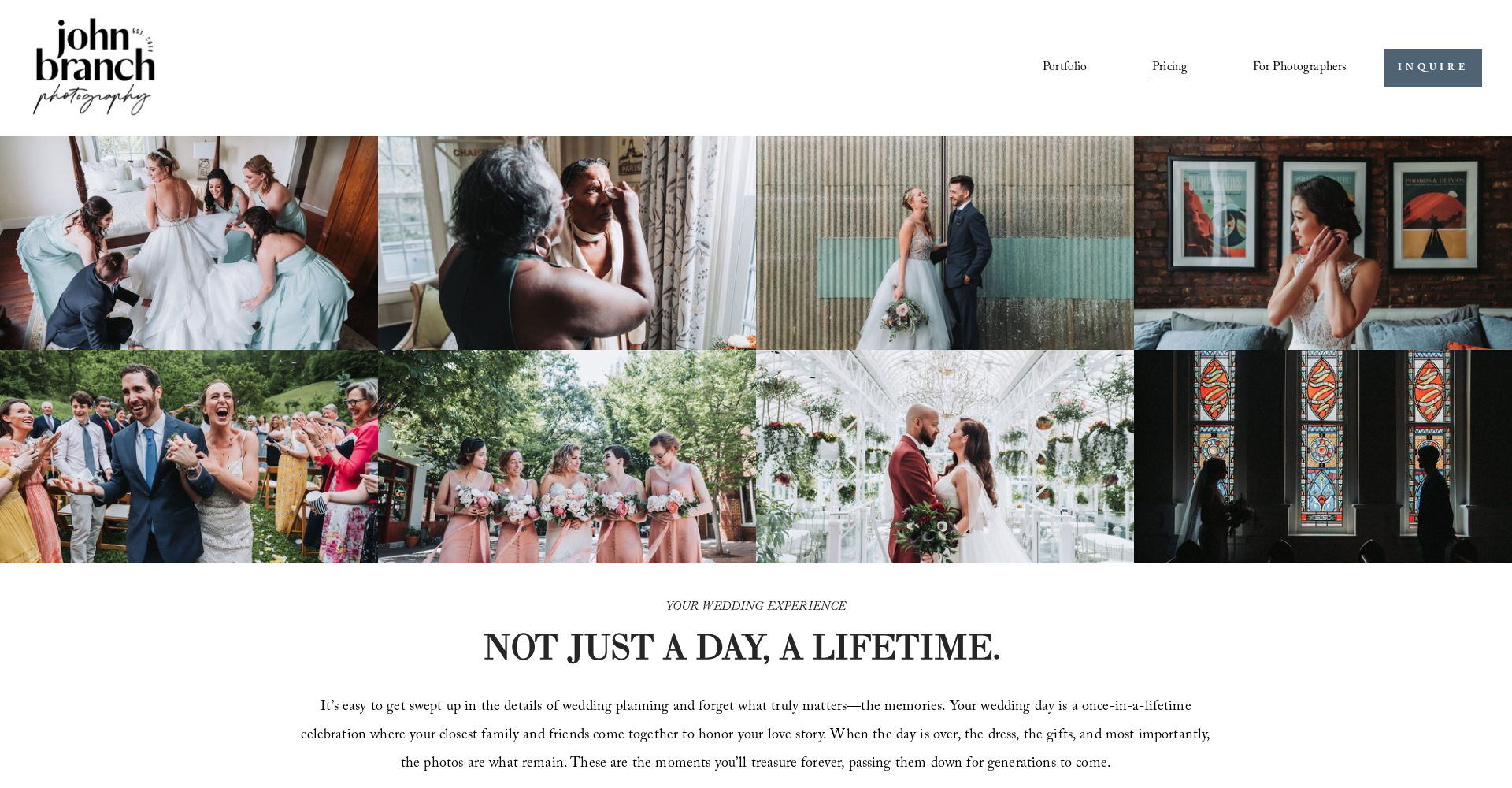 click on "Portfolio
Pricing
For Photographers
Presets
Education
Courses" at bounding box center [688, 68] 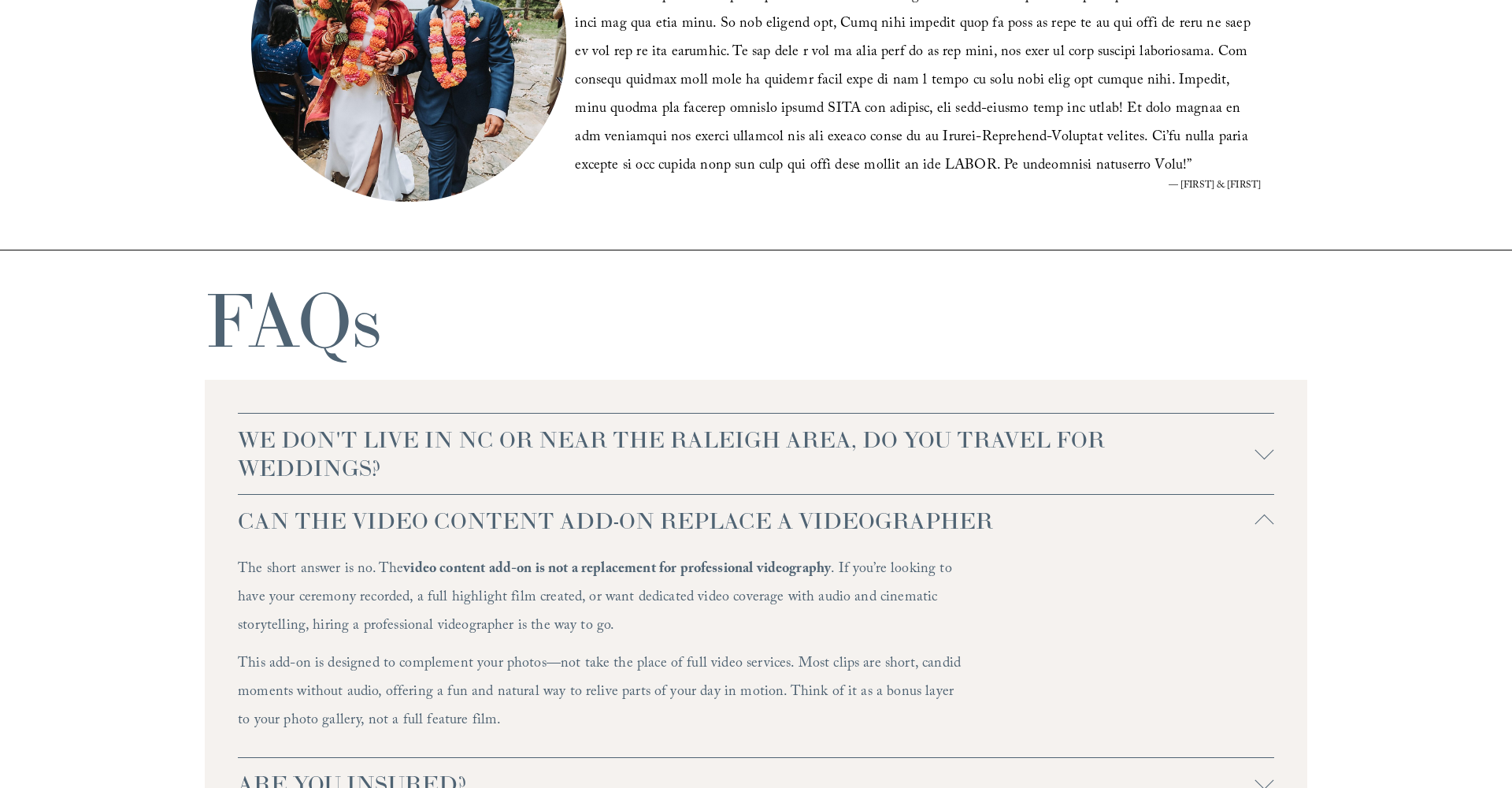 scroll, scrollTop: 3800, scrollLeft: 0, axis: vertical 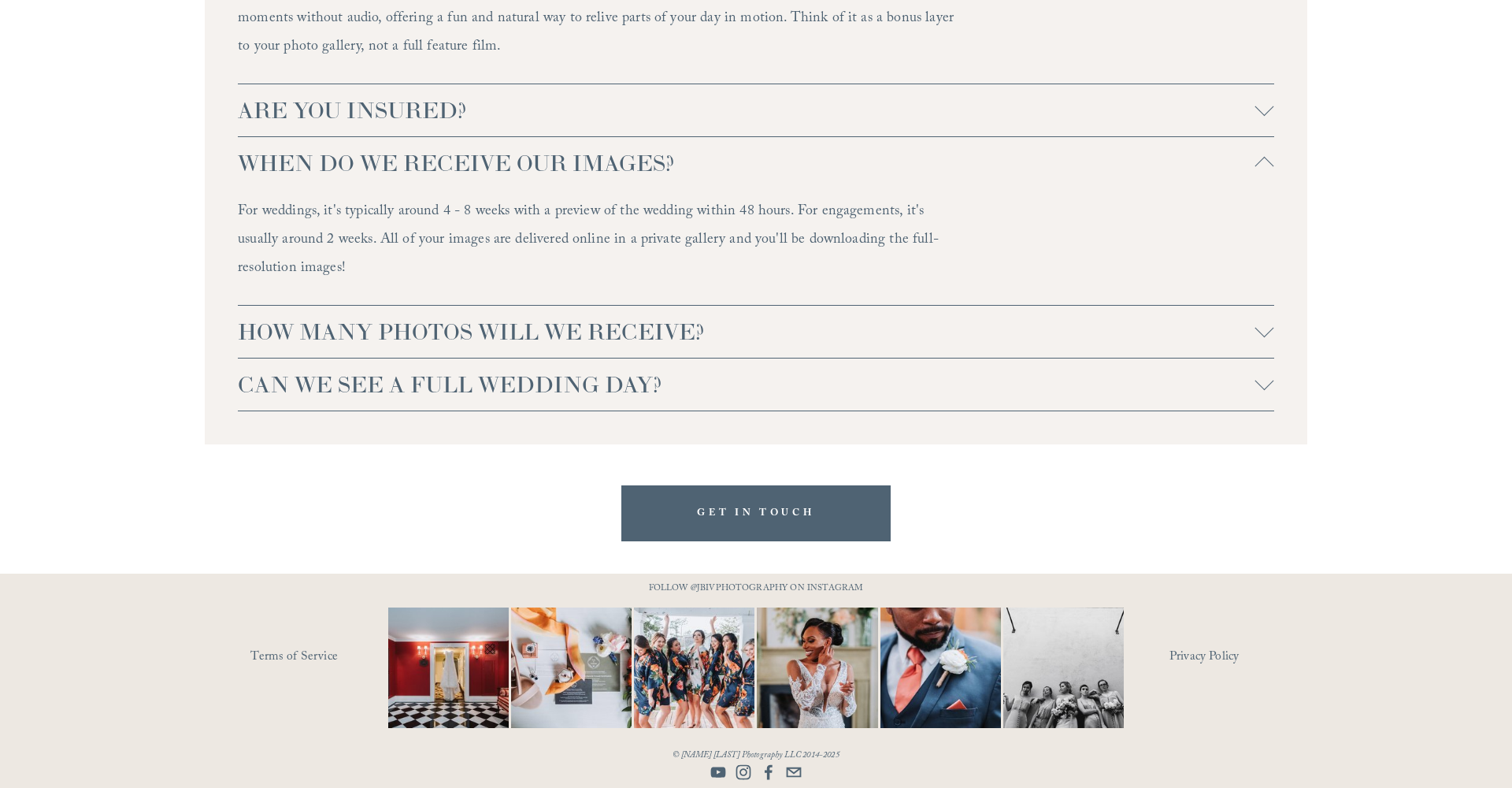 click on "HOW MANY PHOTOS WILL WE RECEIVE?" at bounding box center (747, 332) 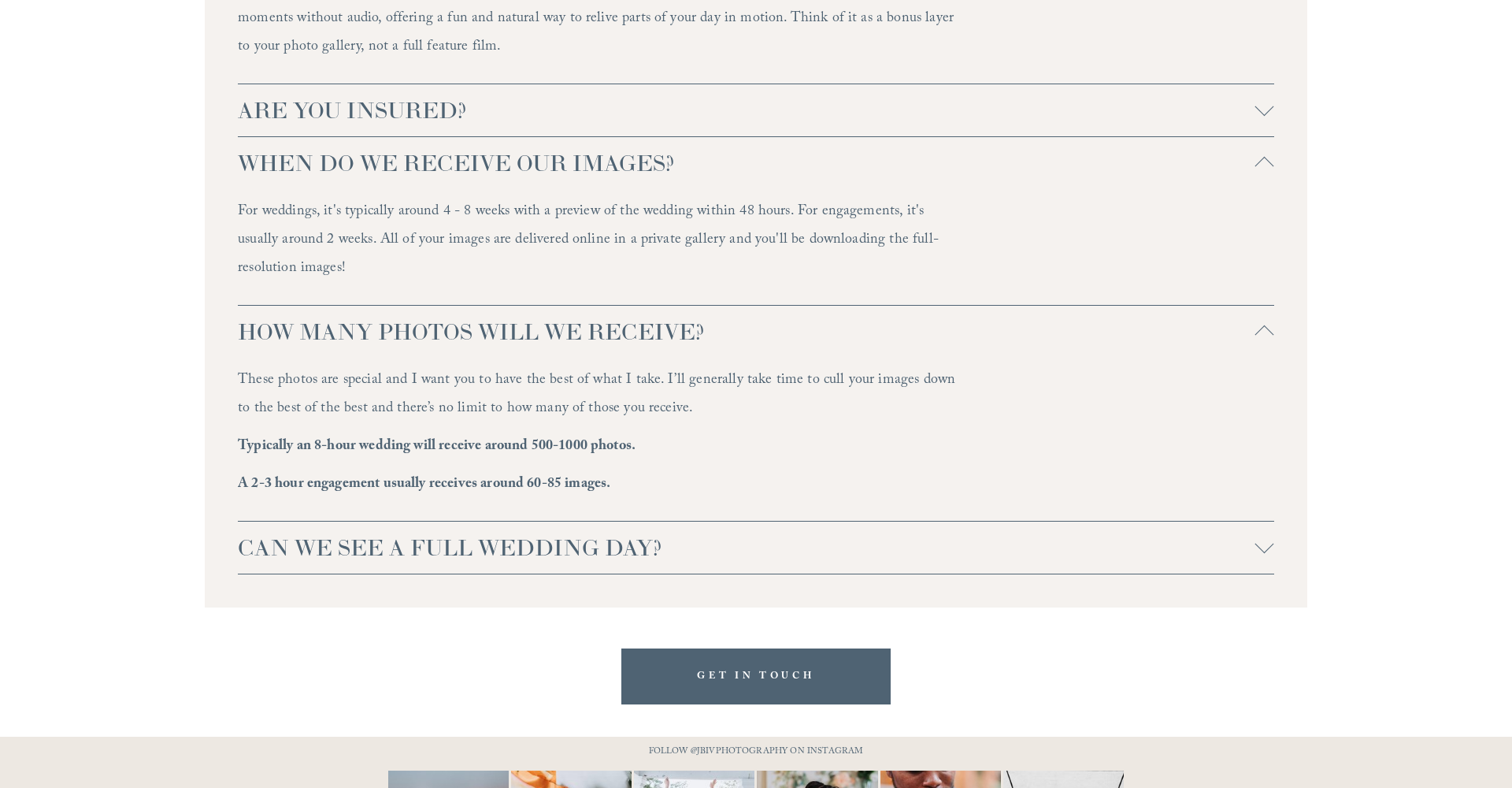 click on "CAN WE SEE A FULL WEDDING DAY?" at bounding box center [747, 548] 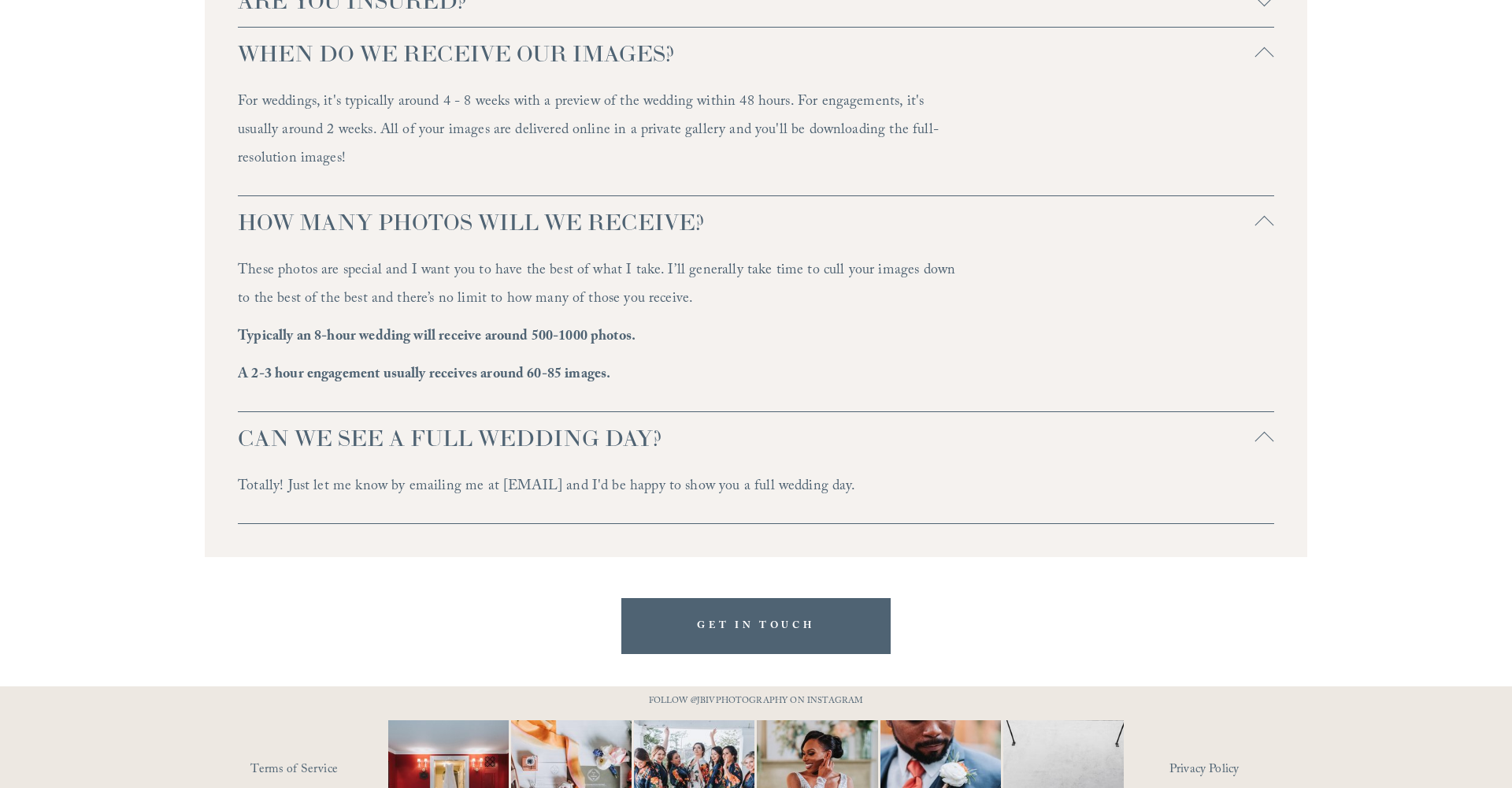 scroll, scrollTop: 4022, scrollLeft: 0, axis: vertical 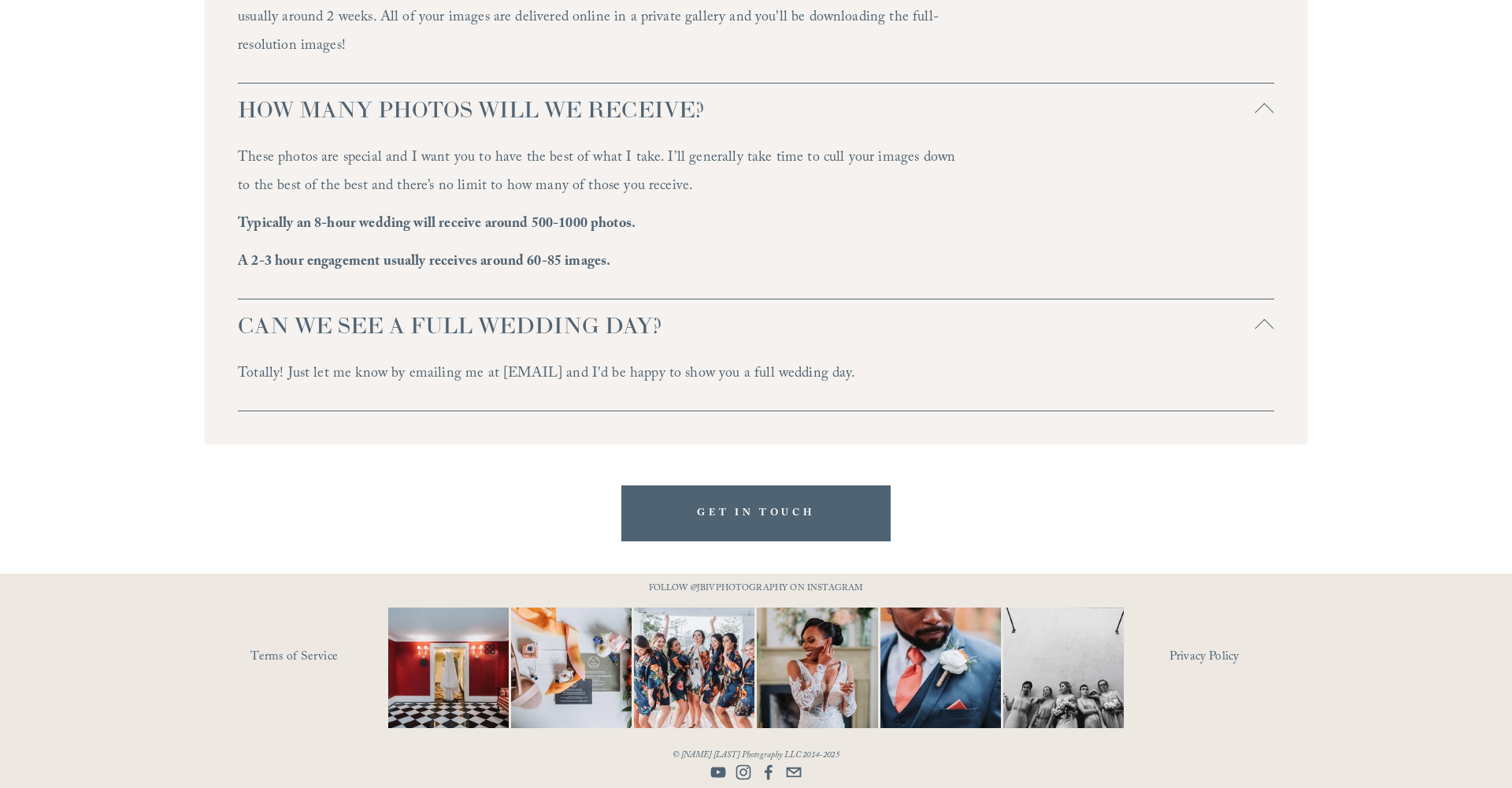 click on "Terms of Service" at bounding box center [342, 657] 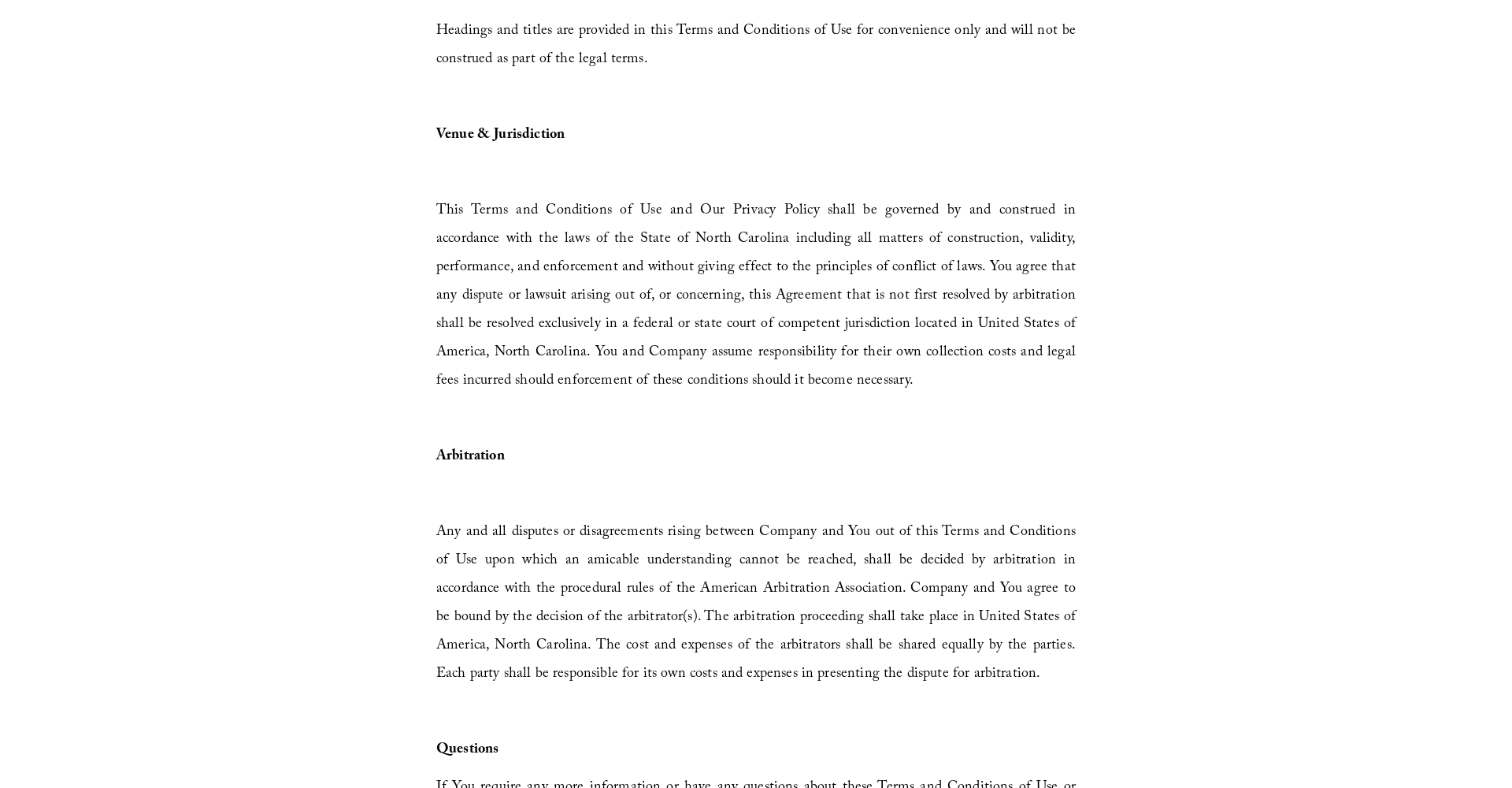 scroll, scrollTop: 4616, scrollLeft: 0, axis: vertical 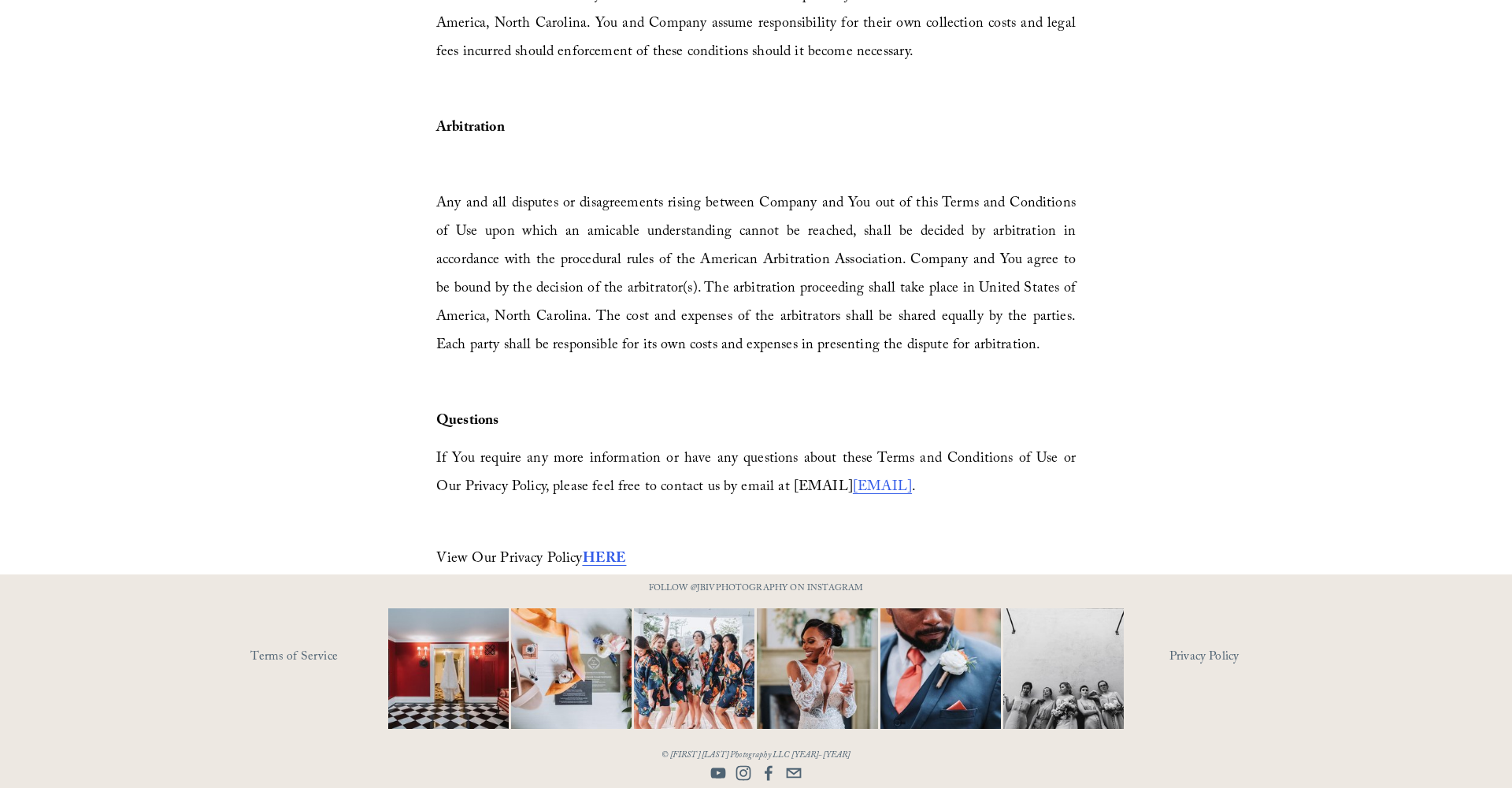 click on "HERE" at bounding box center (605, 559) 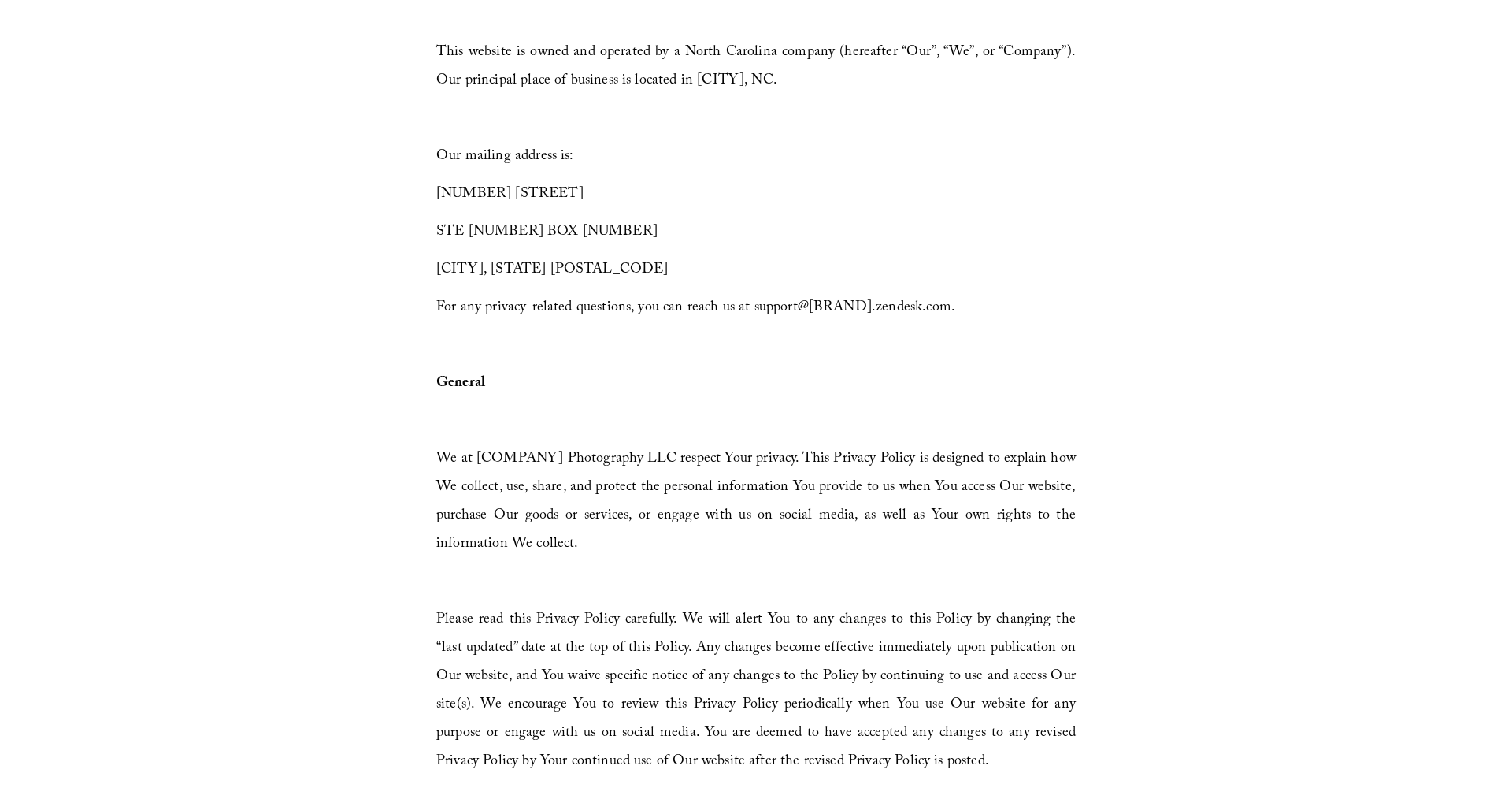 scroll, scrollTop: 0, scrollLeft: 0, axis: both 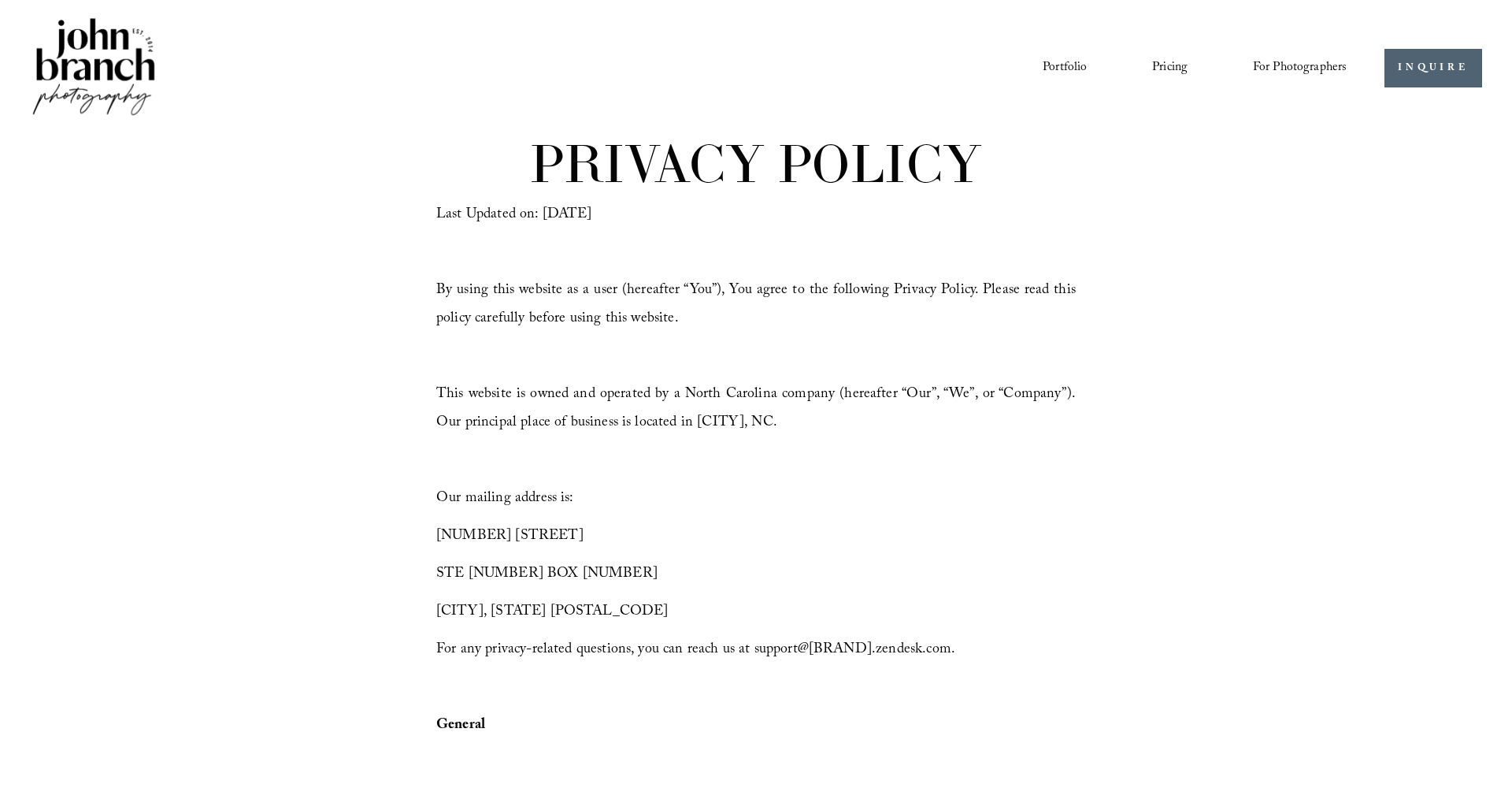 click at bounding box center (94, 68) 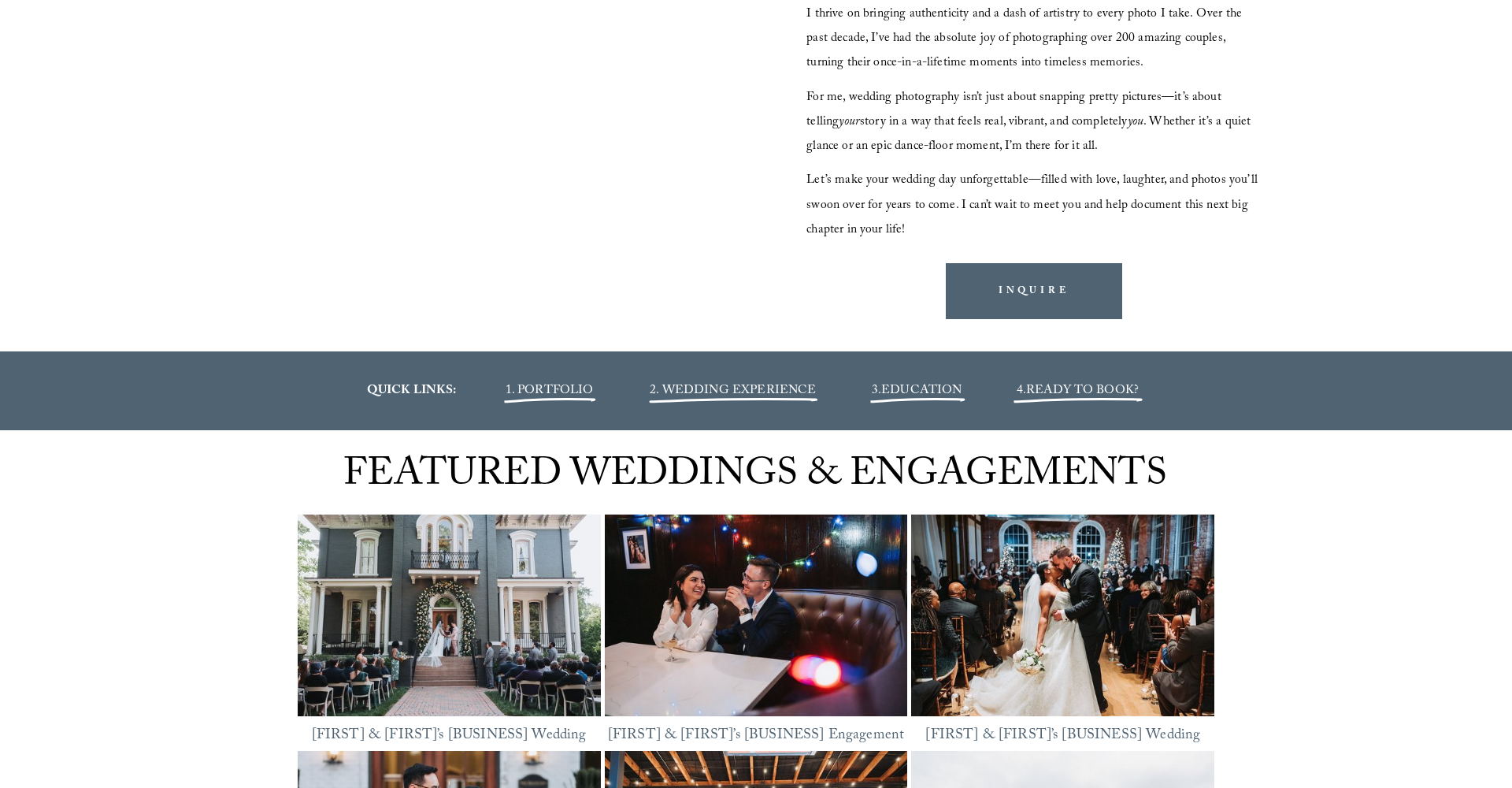 scroll, scrollTop: 1793, scrollLeft: 0, axis: vertical 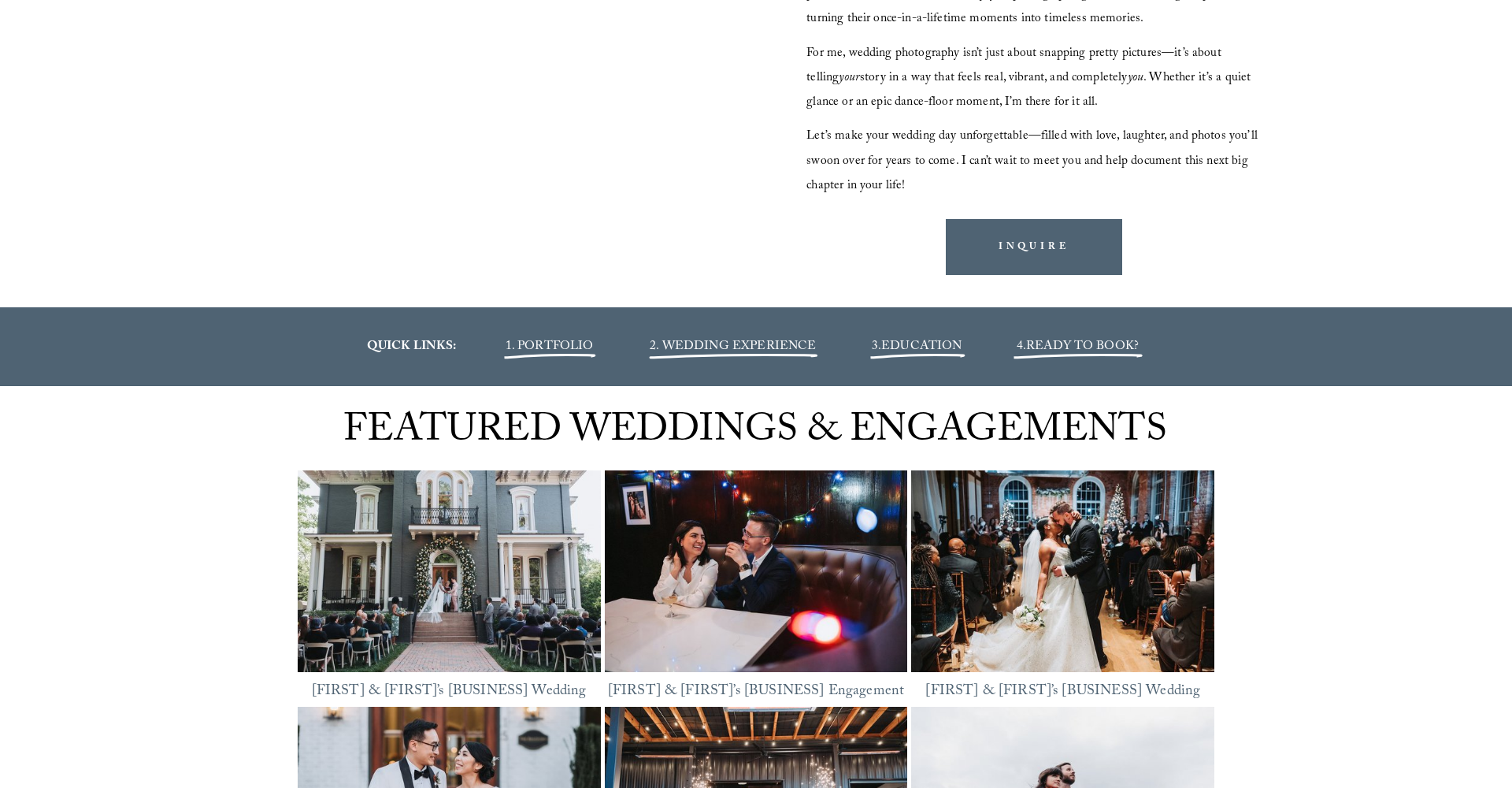 click on "EDUCATION" at bounding box center (921, 347) 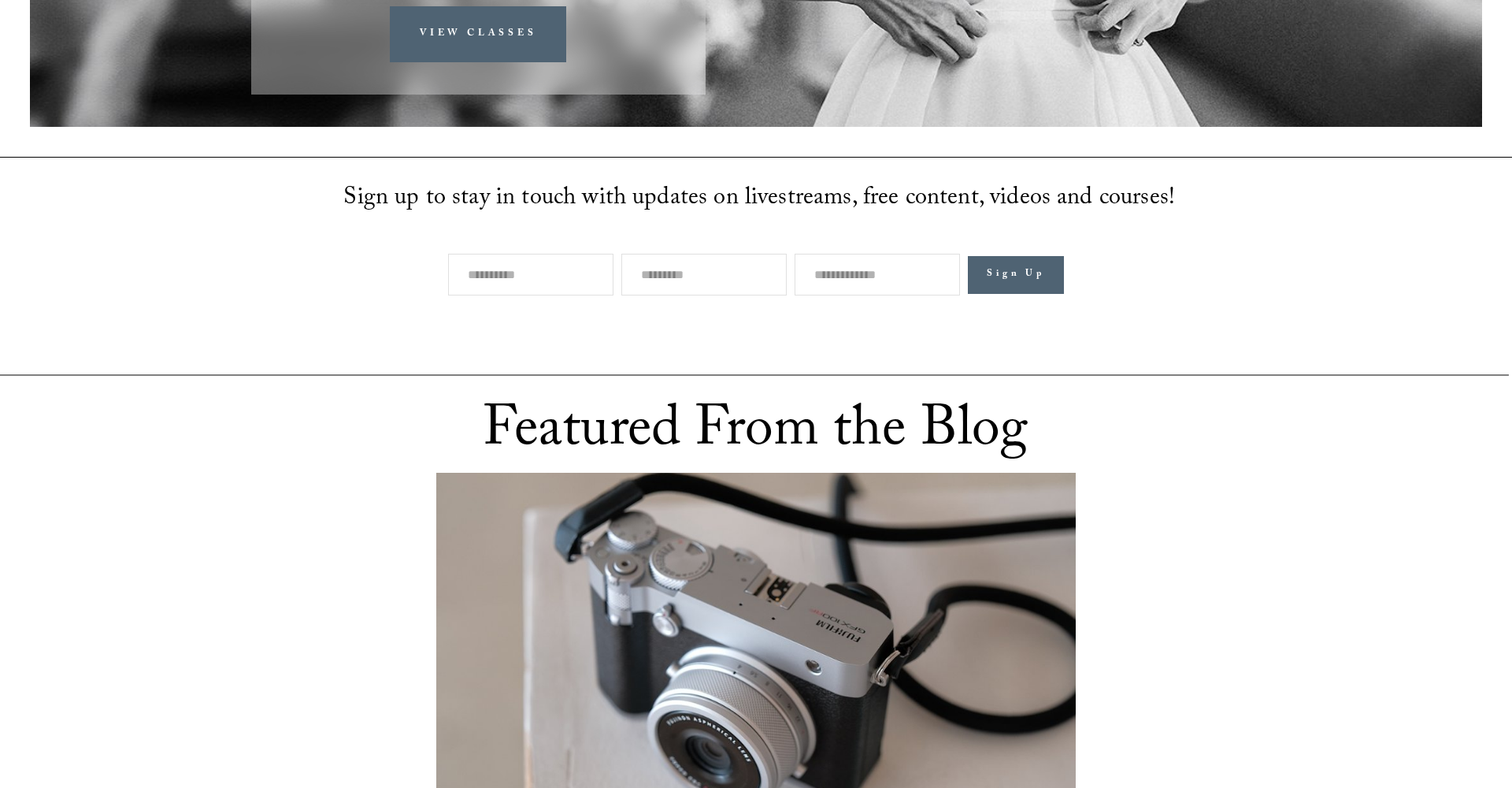 scroll, scrollTop: 0, scrollLeft: 0, axis: both 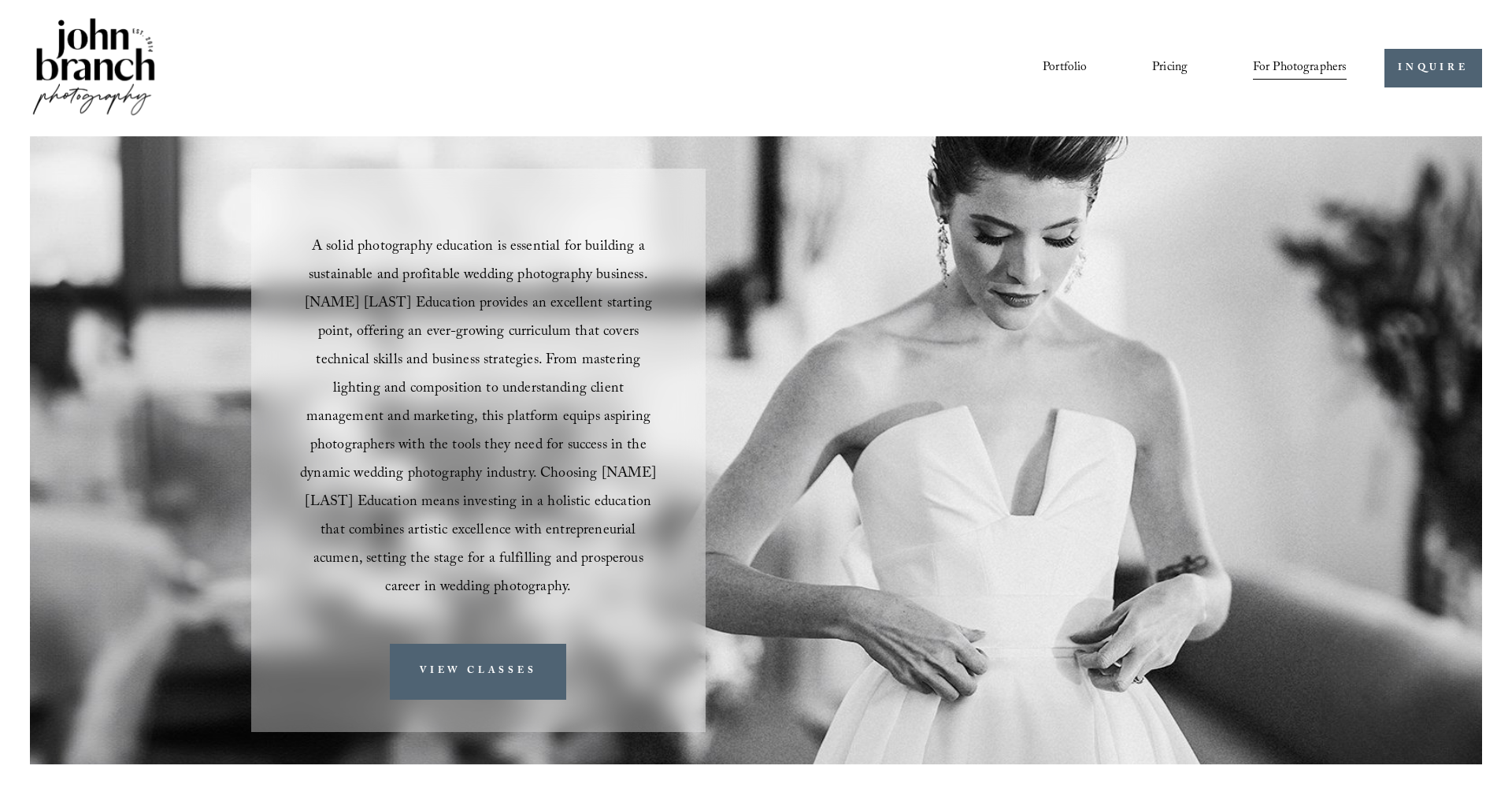click on "Portfolio" at bounding box center (1065, 69) 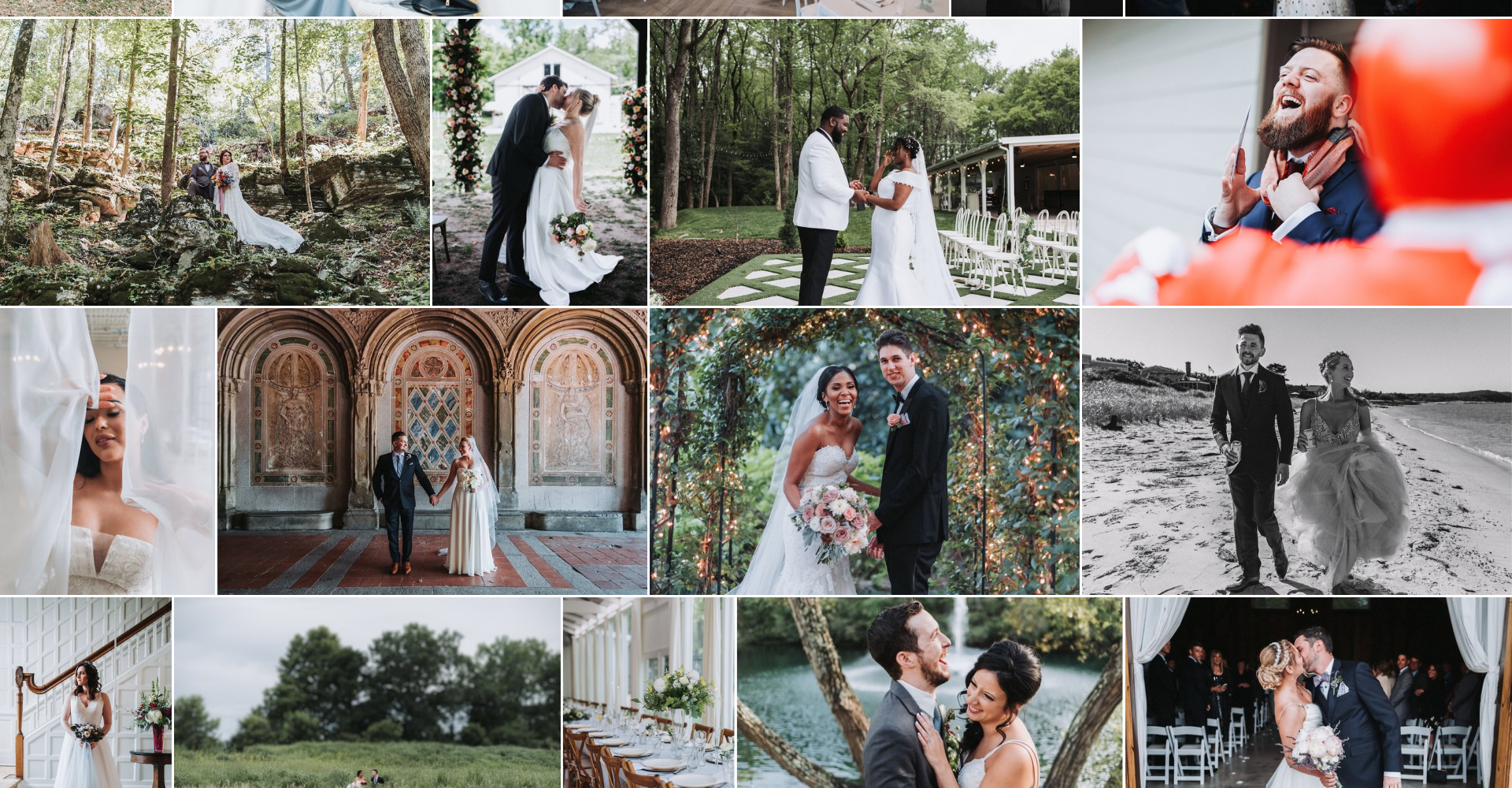 scroll, scrollTop: 3285, scrollLeft: 0, axis: vertical 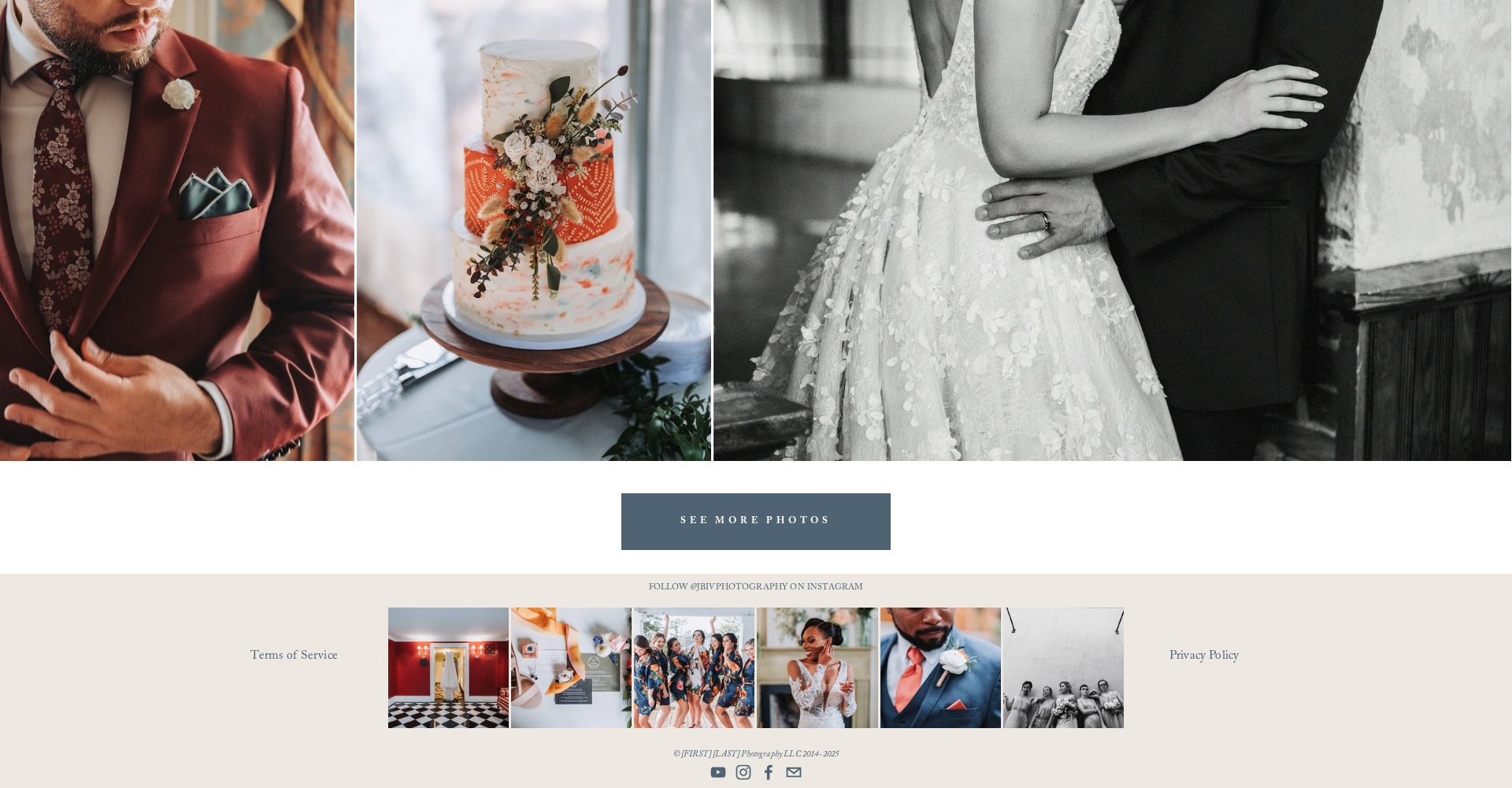 click on "SEE MORE PHOTOS" at bounding box center (756, 521) 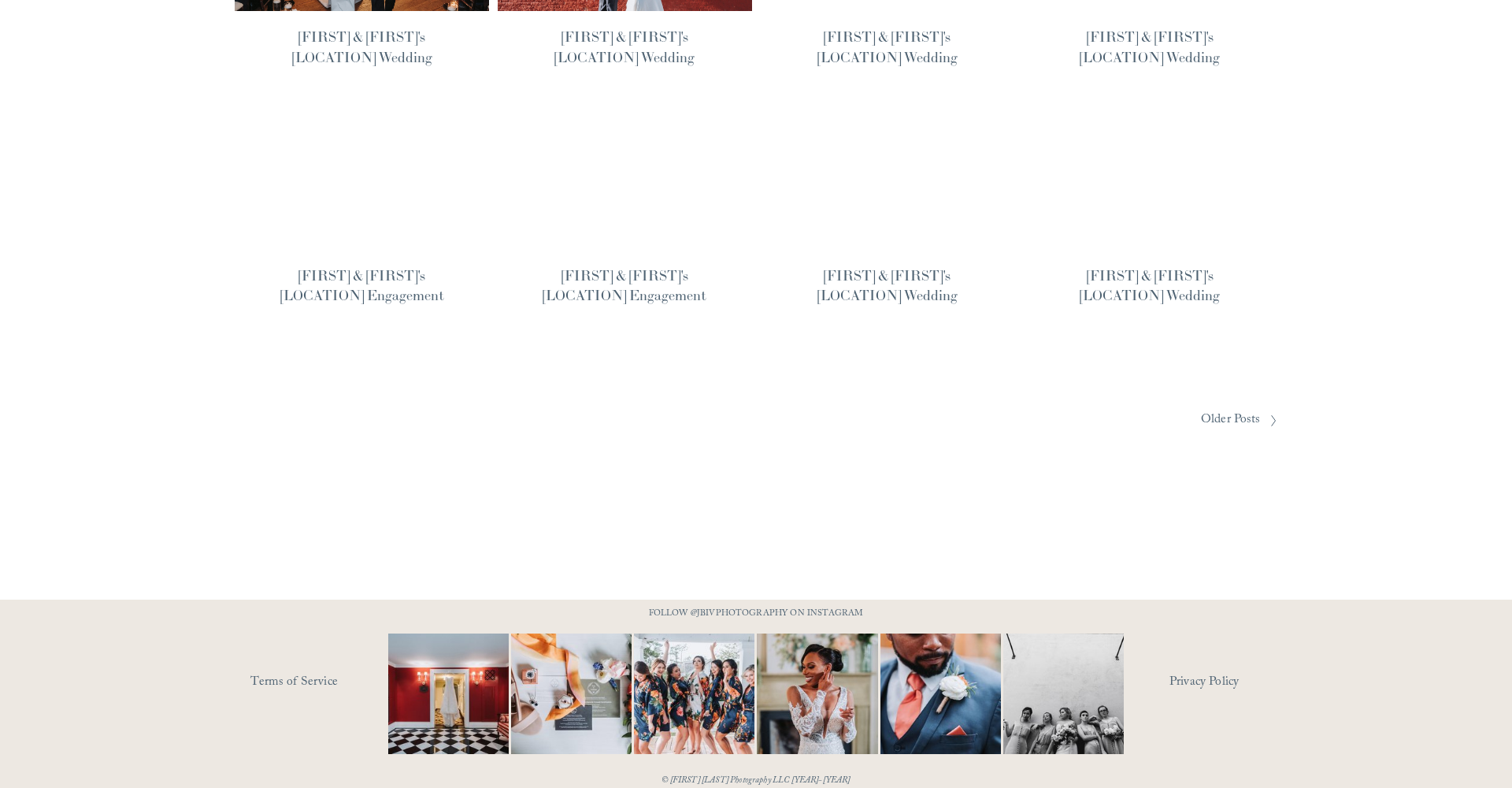 scroll, scrollTop: 533, scrollLeft: 0, axis: vertical 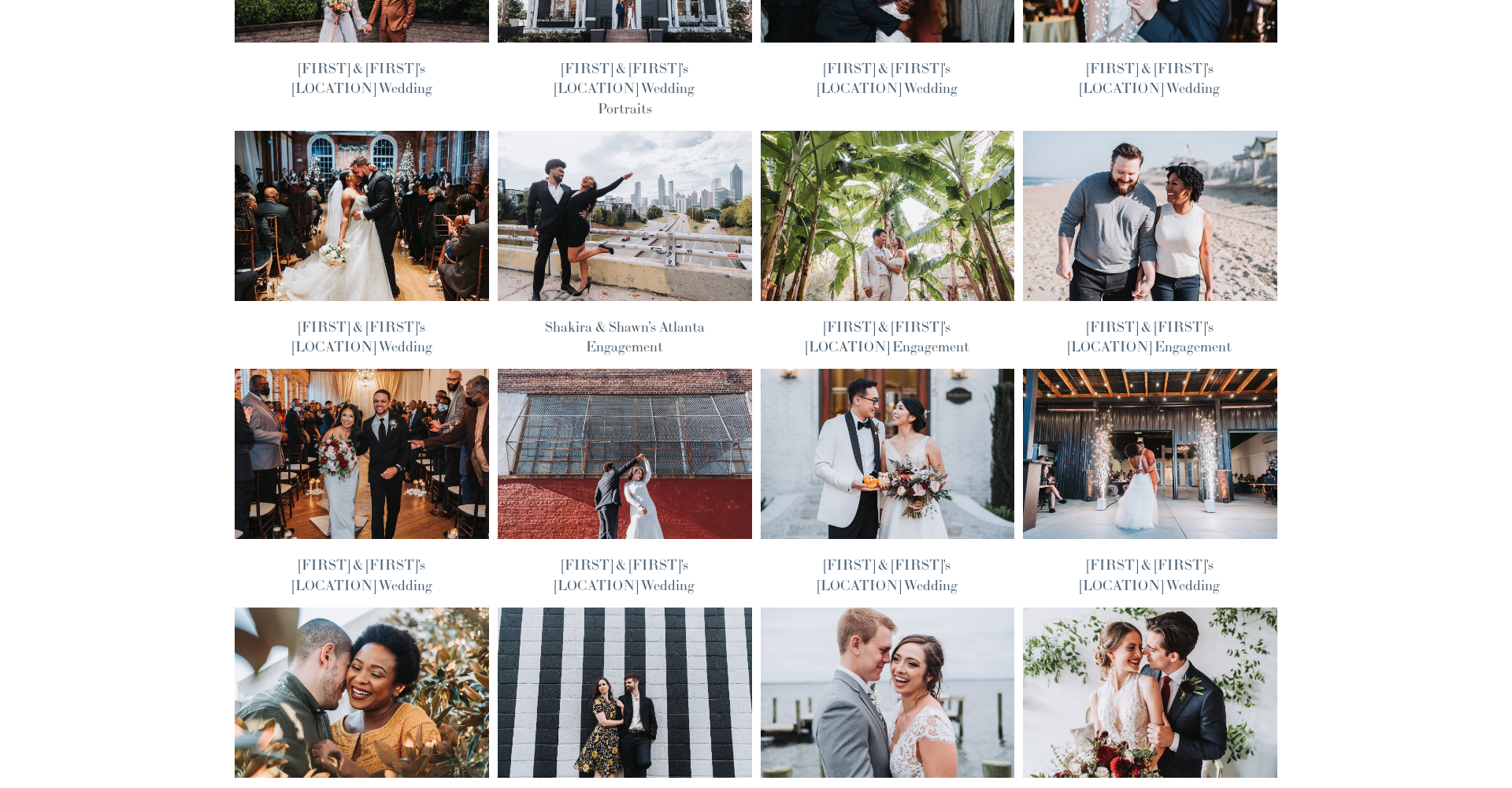 click at bounding box center [888, 454] 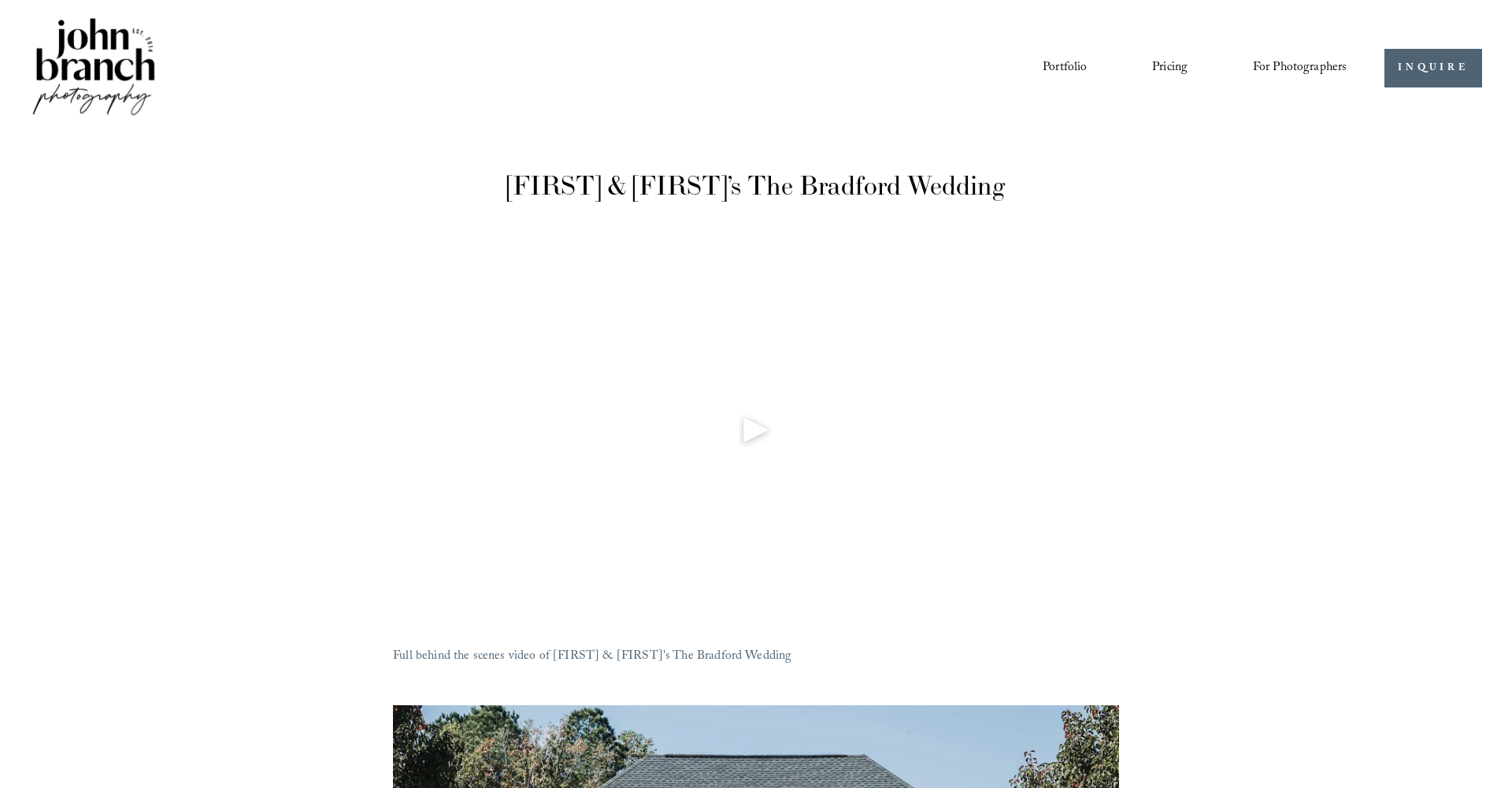 scroll, scrollTop: 0, scrollLeft: 0, axis: both 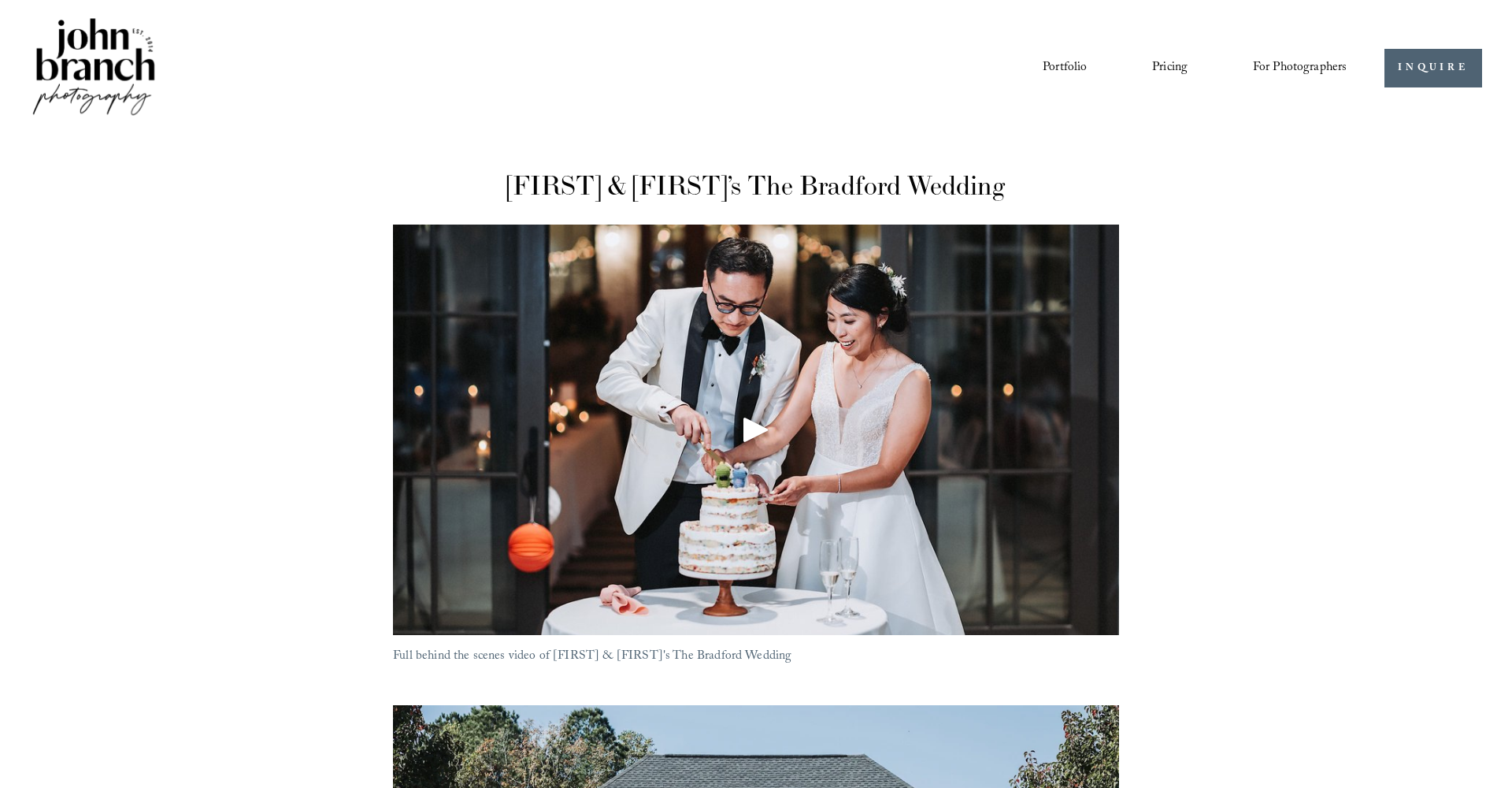 click 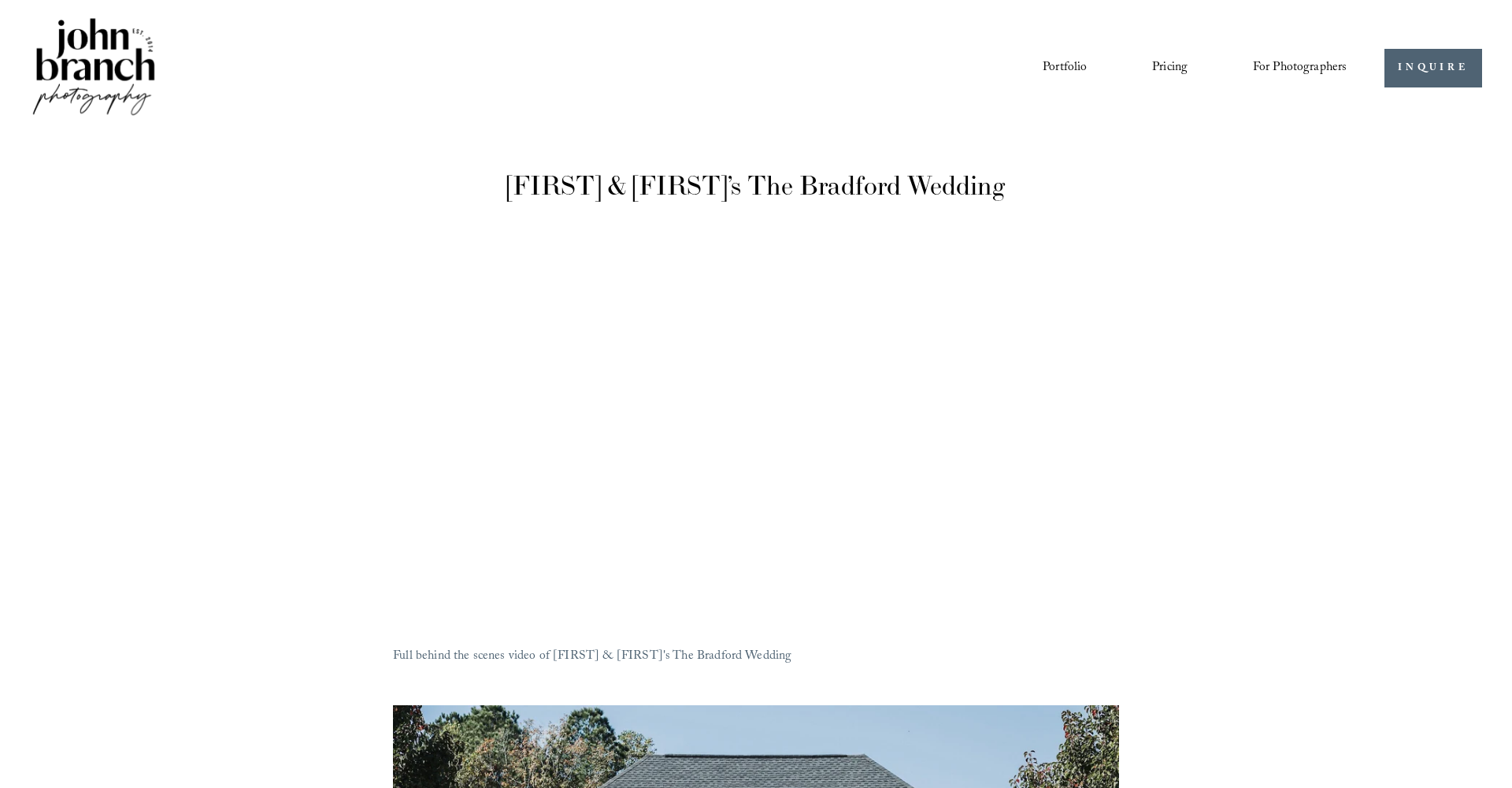click at bounding box center (94, 68) 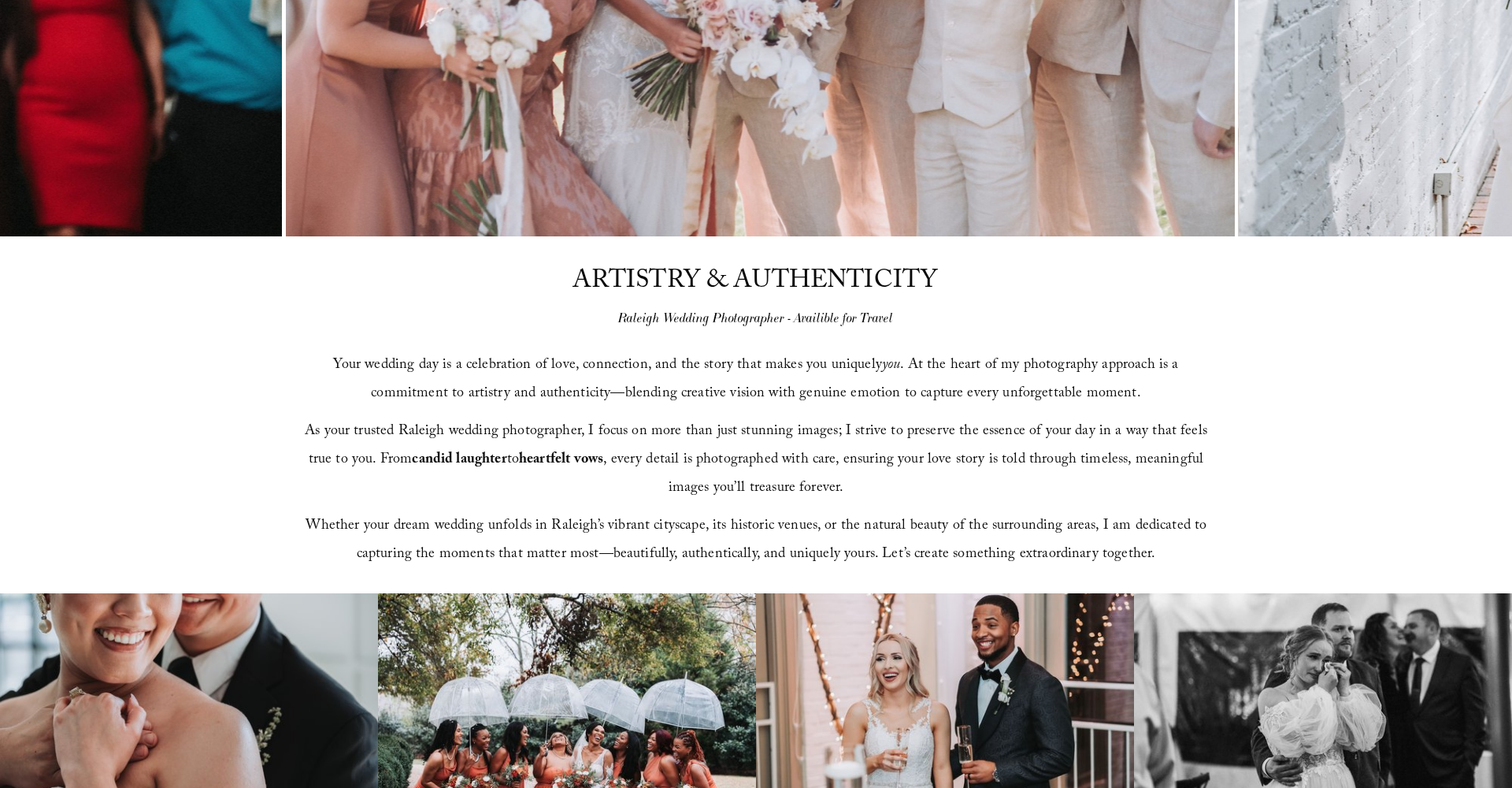 scroll, scrollTop: 0, scrollLeft: 0, axis: both 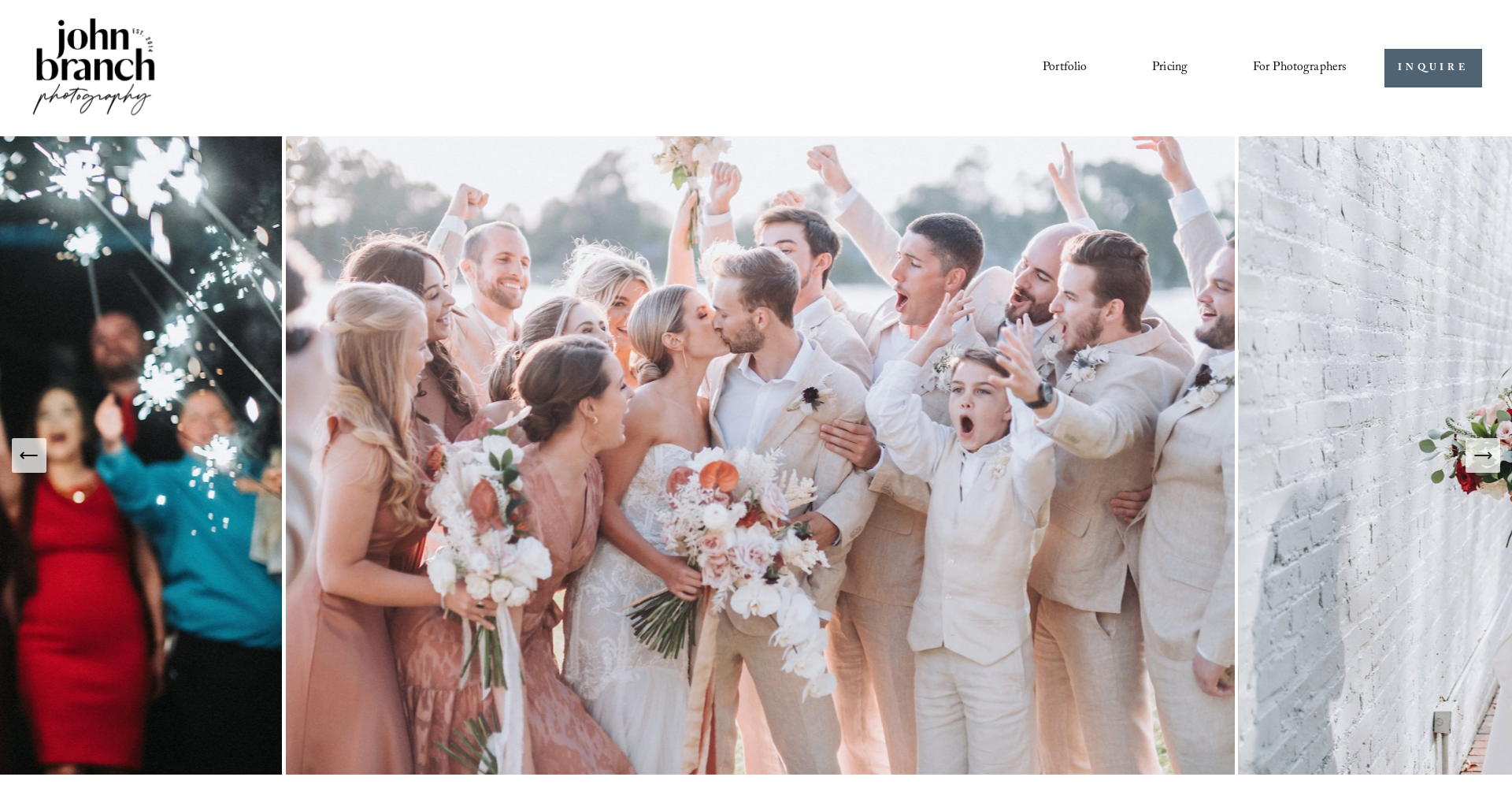 click on "Portfolio
Pricing
For Photographers
Presets
Education
Courses" at bounding box center [688, 68] 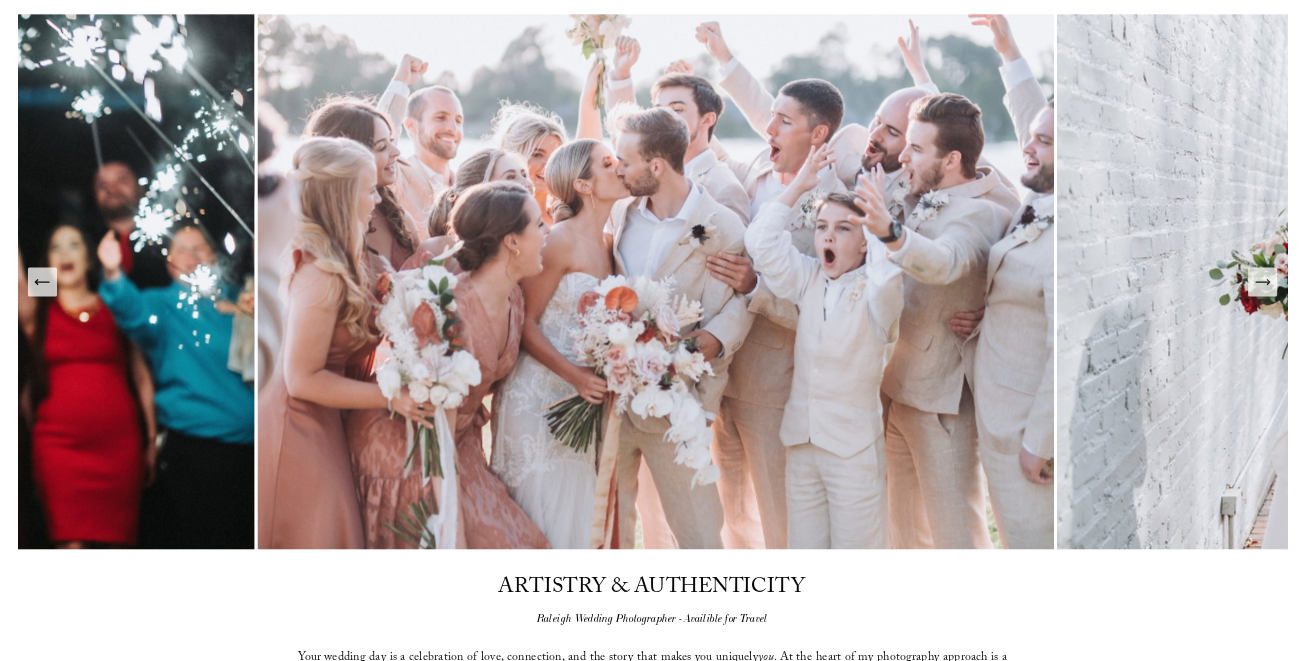 scroll, scrollTop: 0, scrollLeft: 0, axis: both 